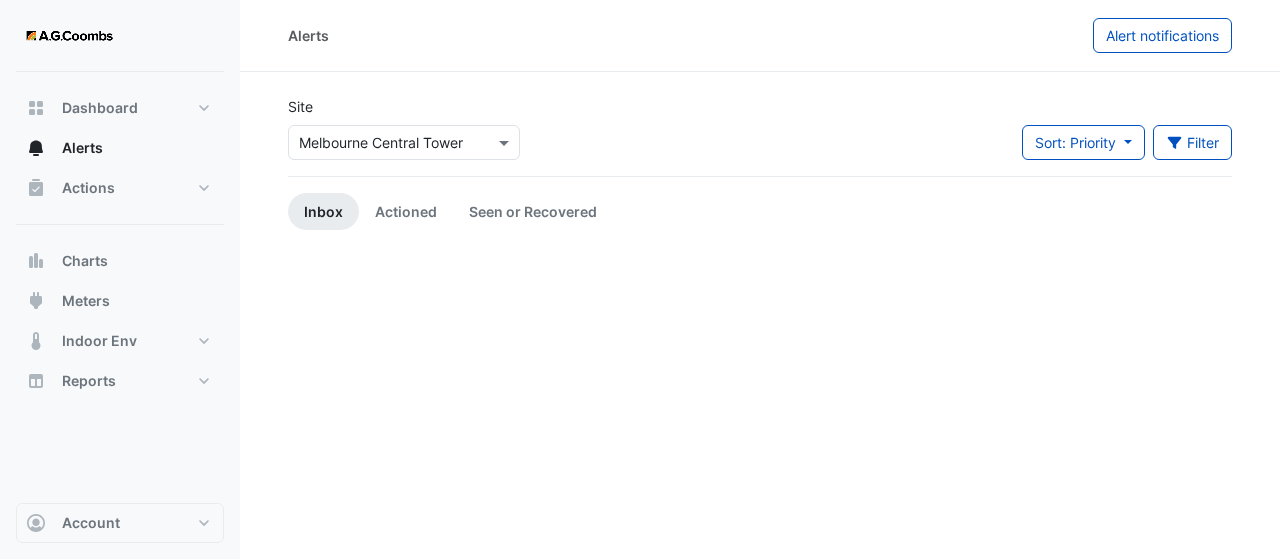 scroll, scrollTop: 0, scrollLeft: 0, axis: both 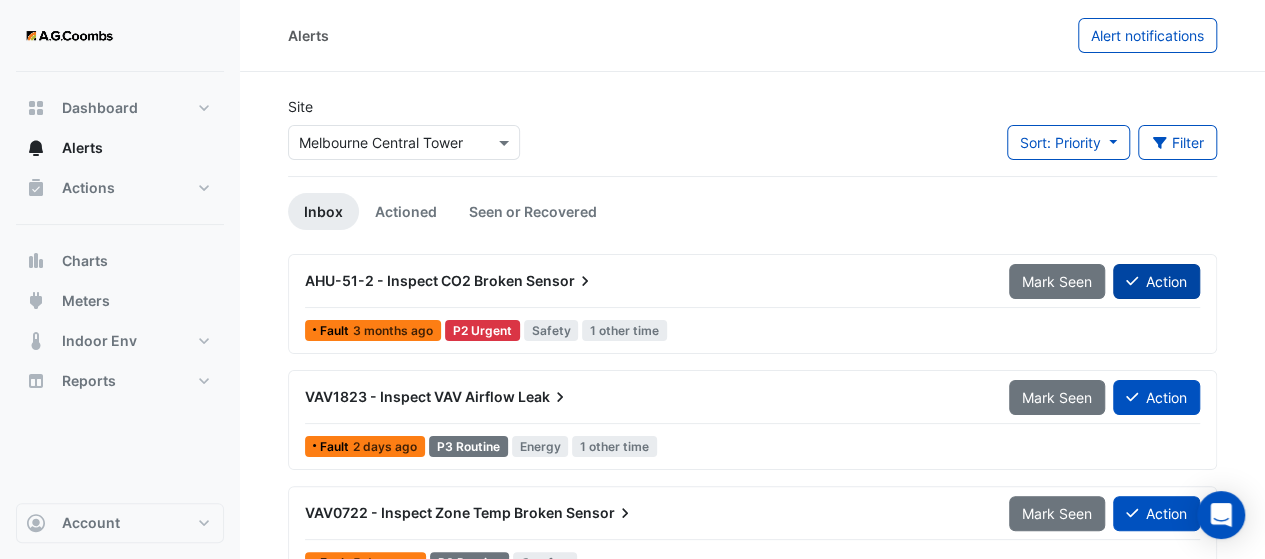 click on "Action" at bounding box center [1156, 281] 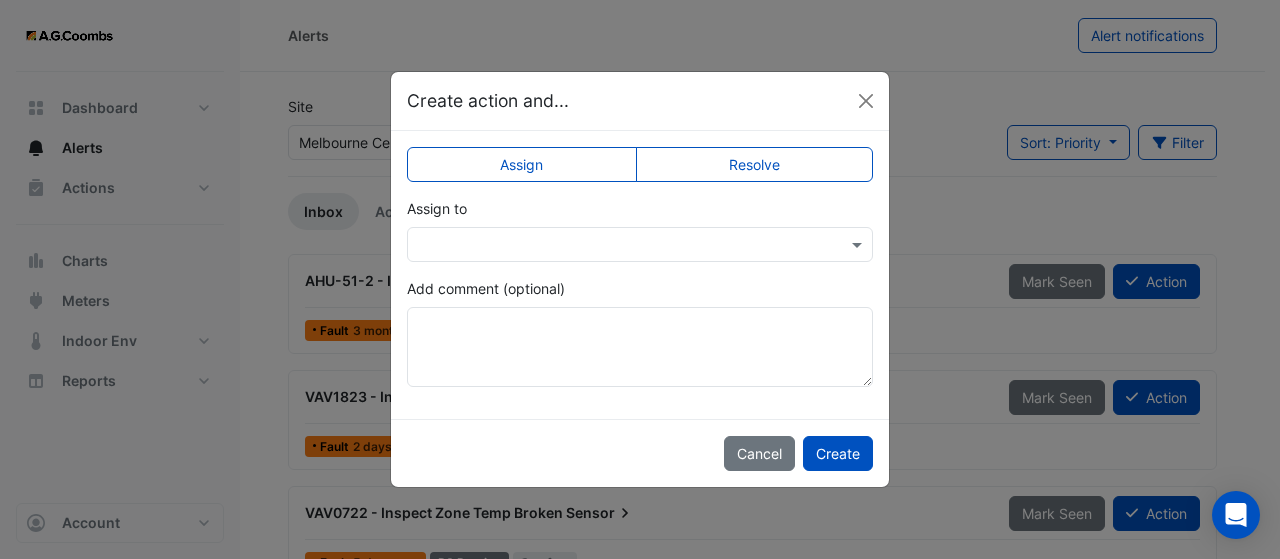 click at bounding box center [620, 245] 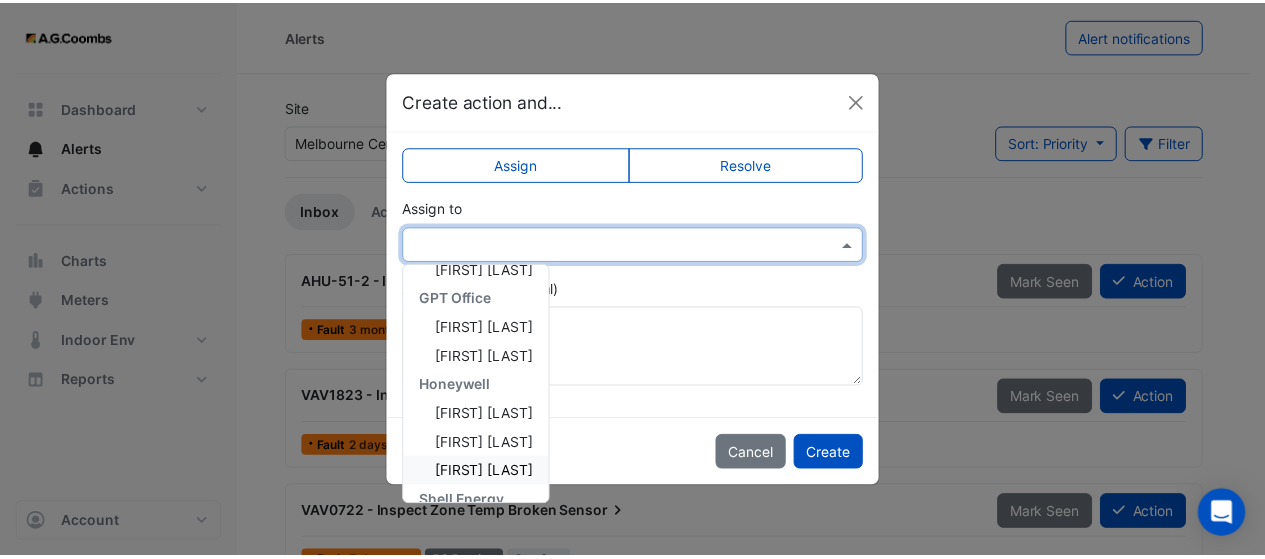 scroll, scrollTop: 266, scrollLeft: 0, axis: vertical 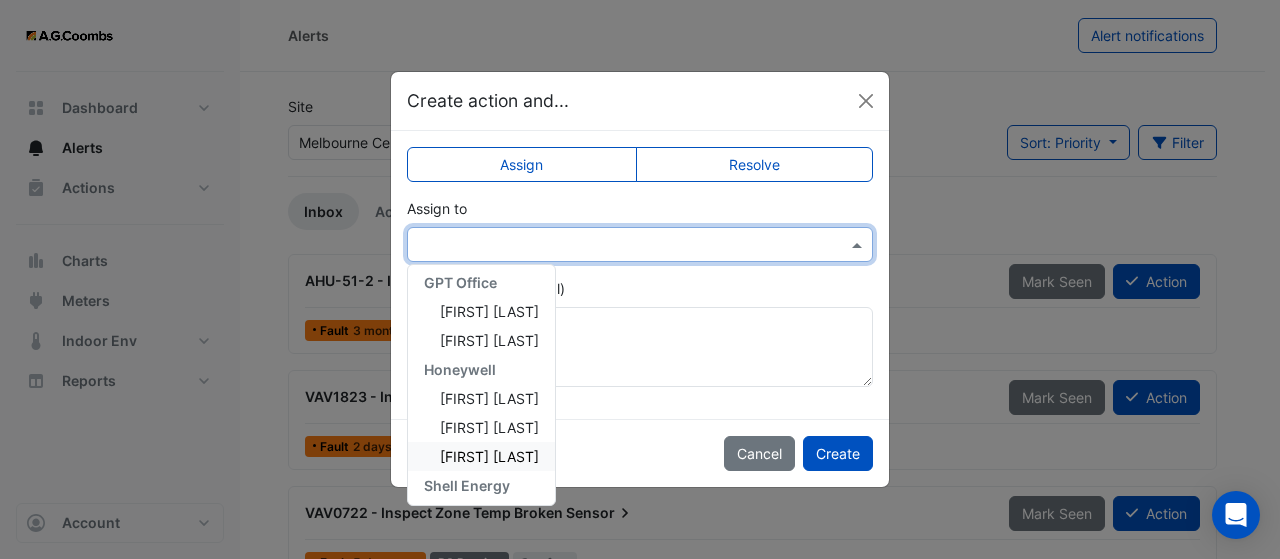 click on "[FIRST] [LAST]" at bounding box center (481, 456) 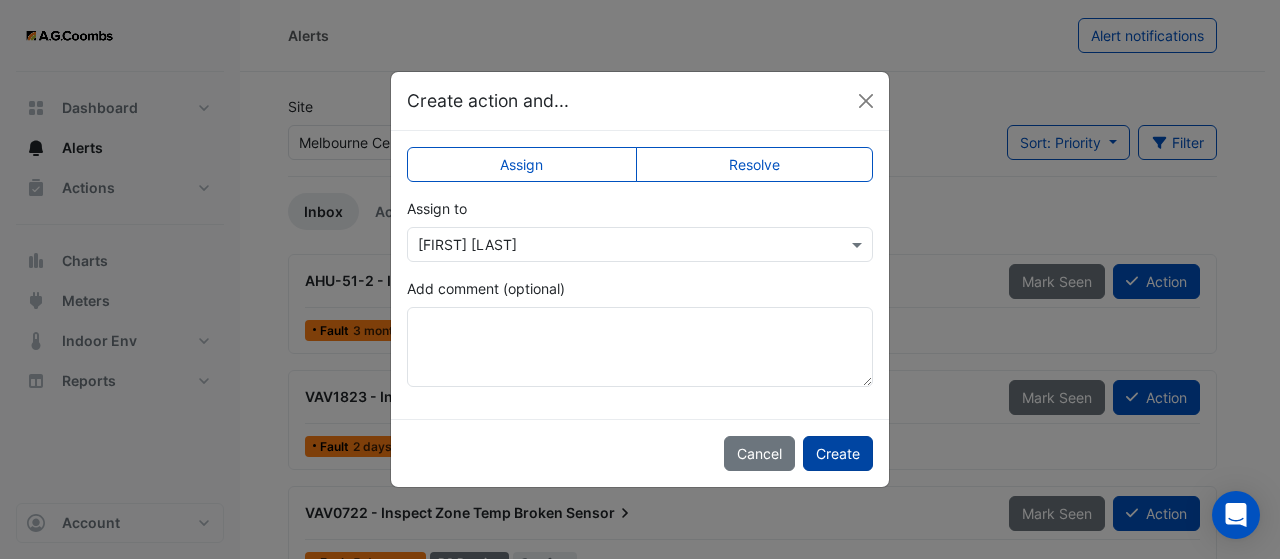 click on "Create" 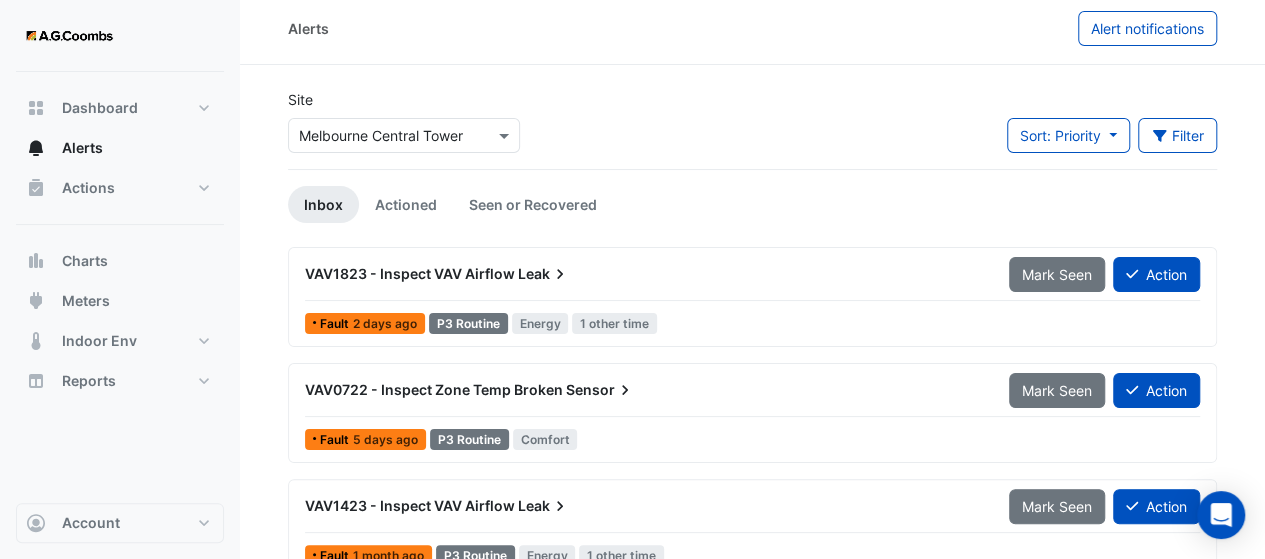 scroll, scrollTop: 0, scrollLeft: 0, axis: both 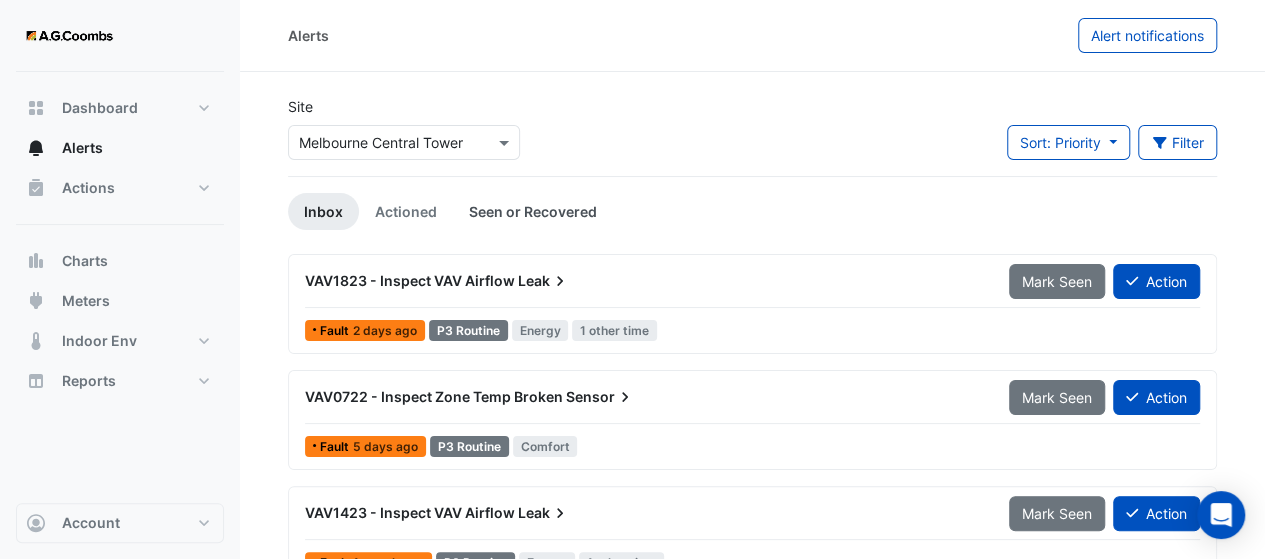 click on "Seen or Recovered" at bounding box center [533, 211] 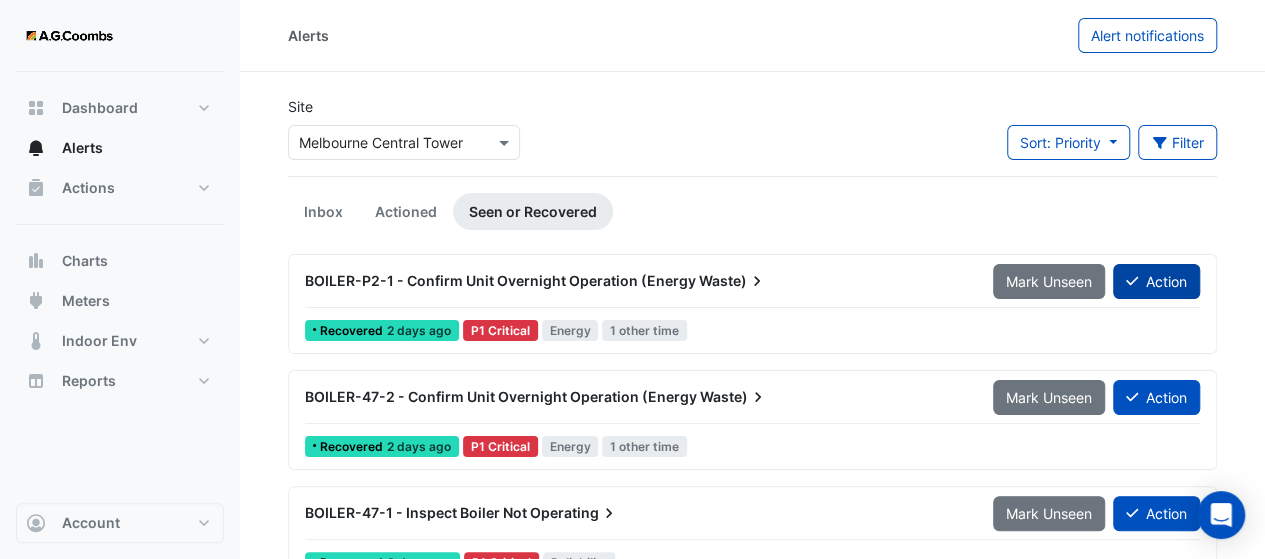 click on "Action" at bounding box center [1156, 281] 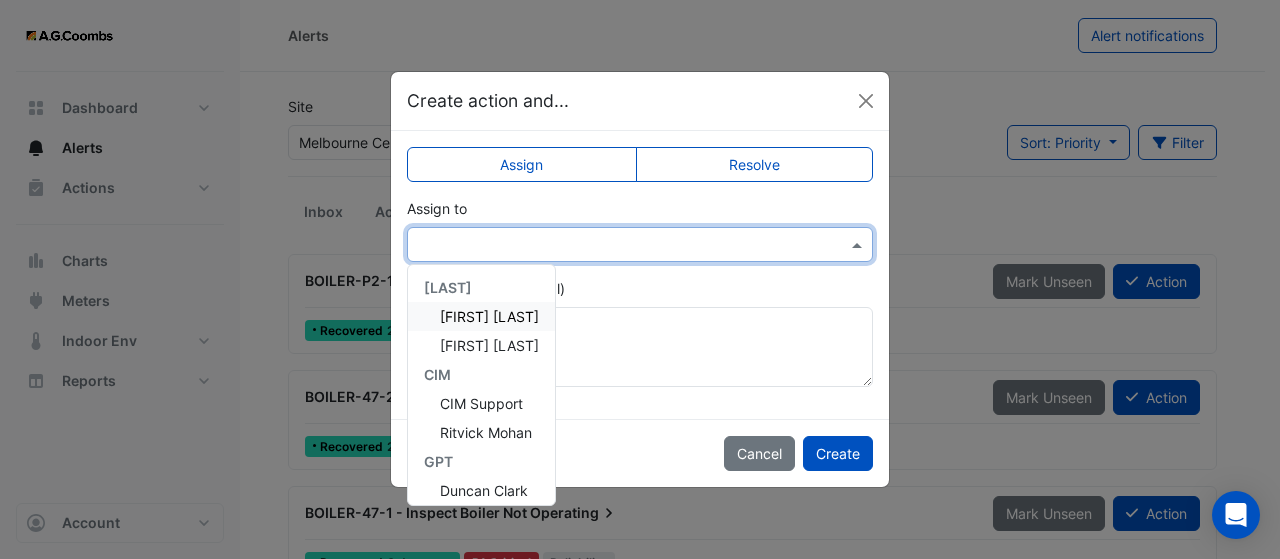 click at bounding box center (620, 245) 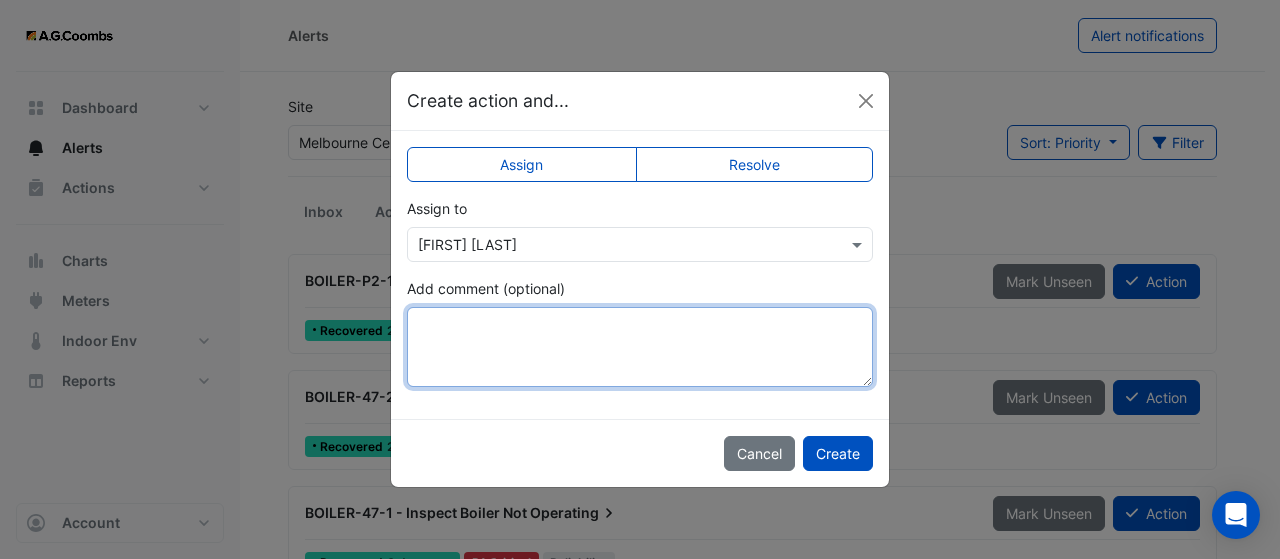 click on "Add comment (optional)" at bounding box center (640, 347) 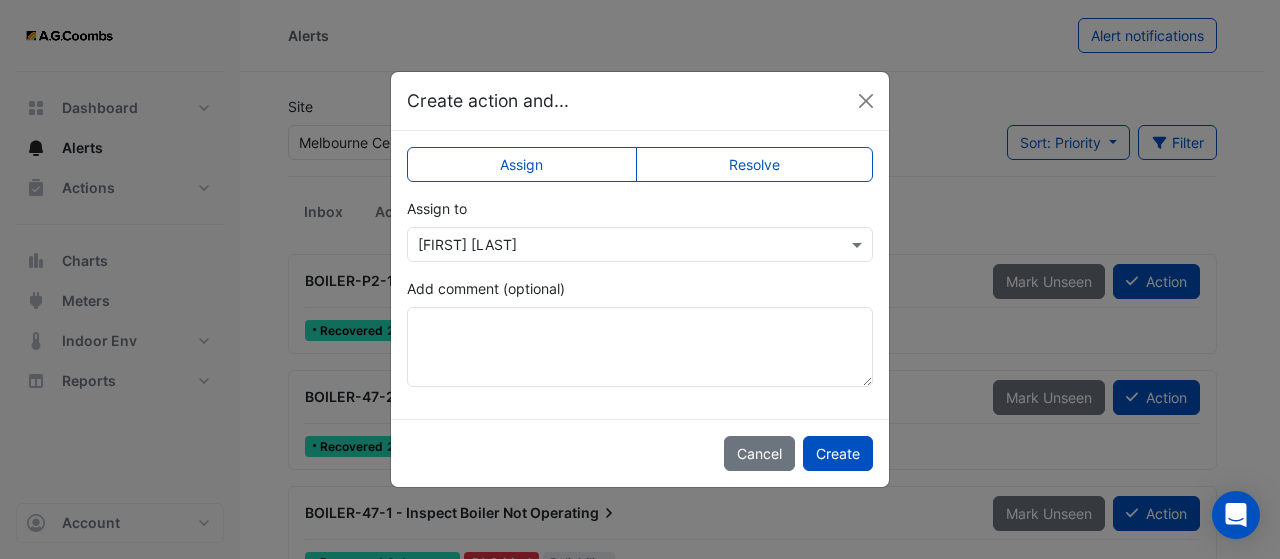 click on "Resolve" 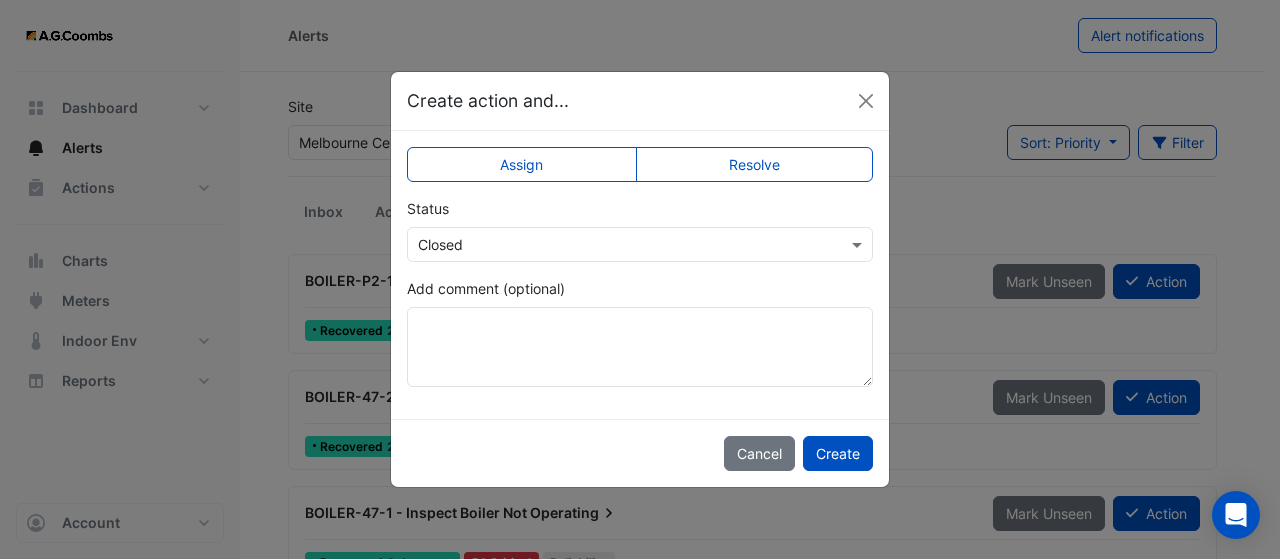click on "Assign
Resolve
Status
Select Status × Closed
Add comment (optional)" 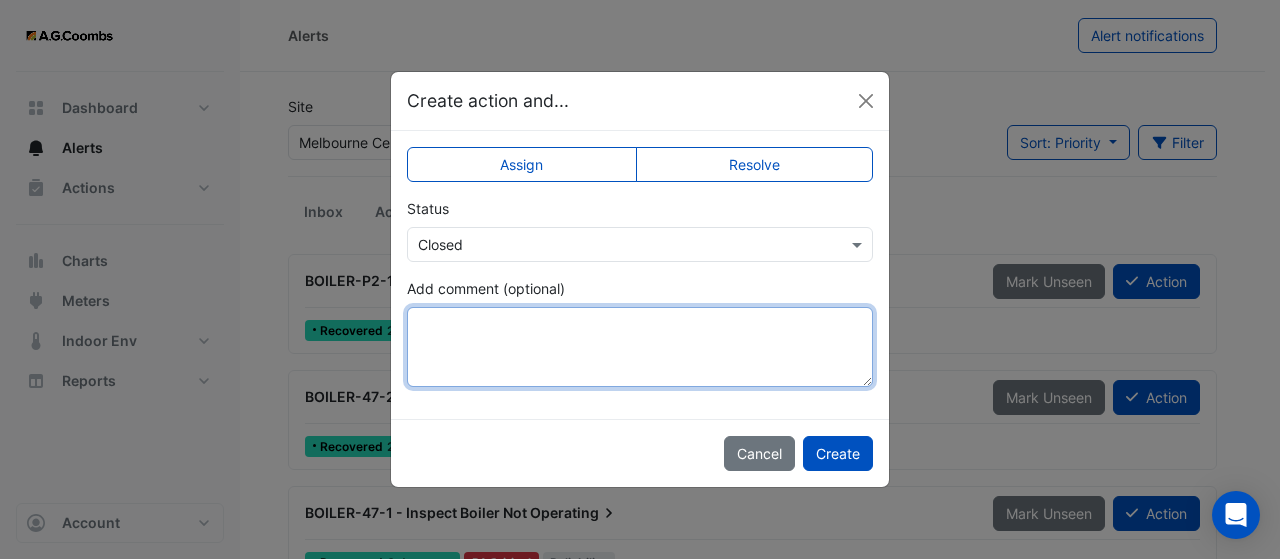 click on "Add comment (optional)" at bounding box center (640, 347) 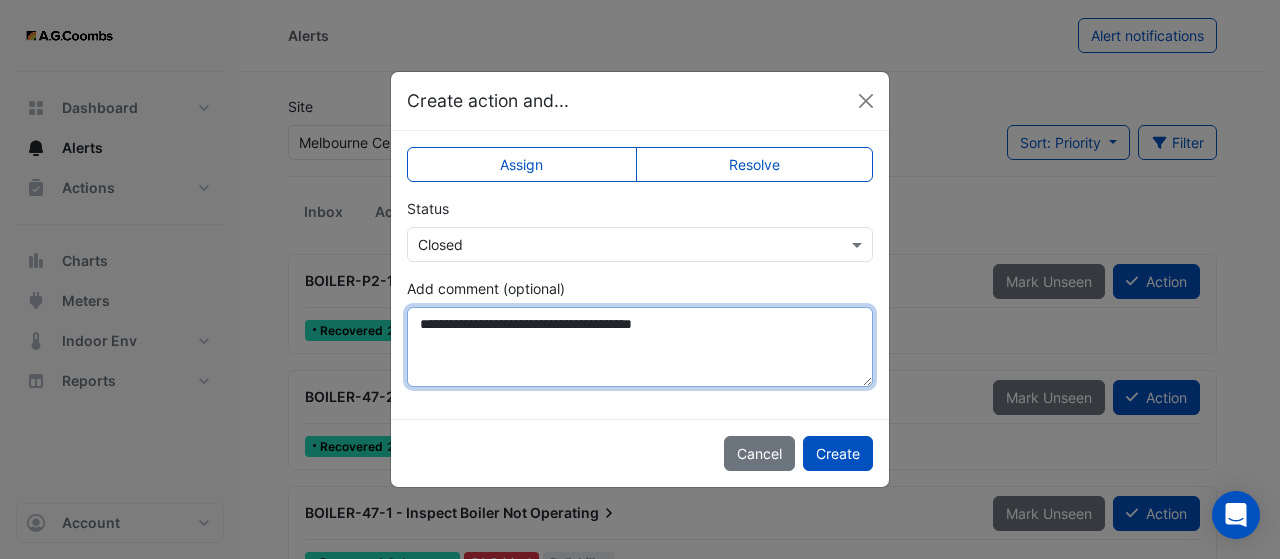 drag, startPoint x: 720, startPoint y: 317, endPoint x: 402, endPoint y: 287, distance: 319.41196 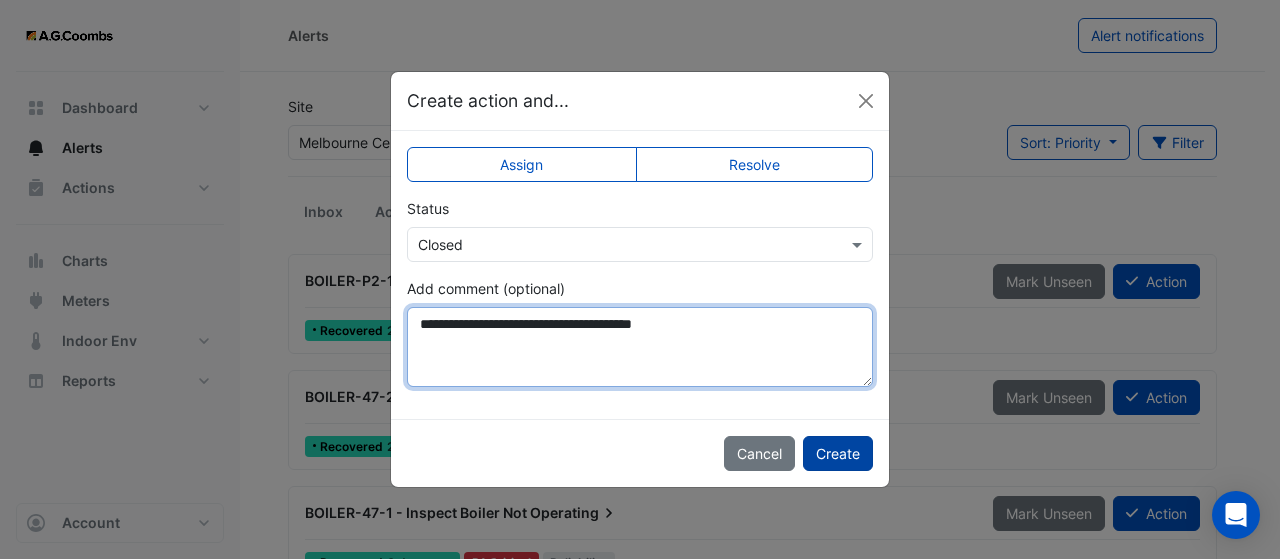 type on "**********" 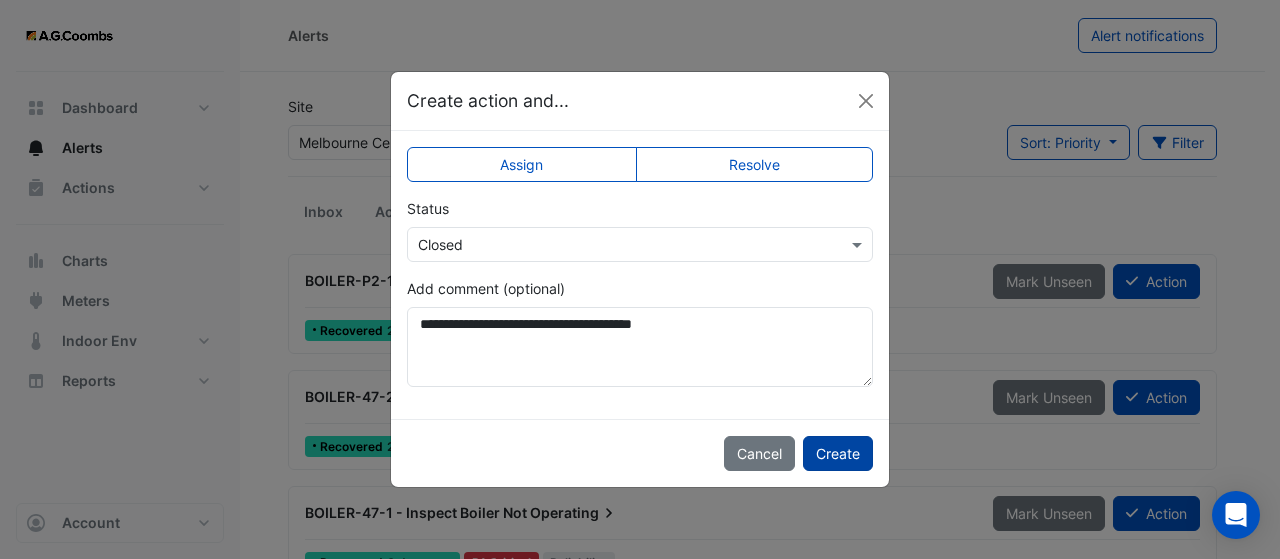 click on "Create" 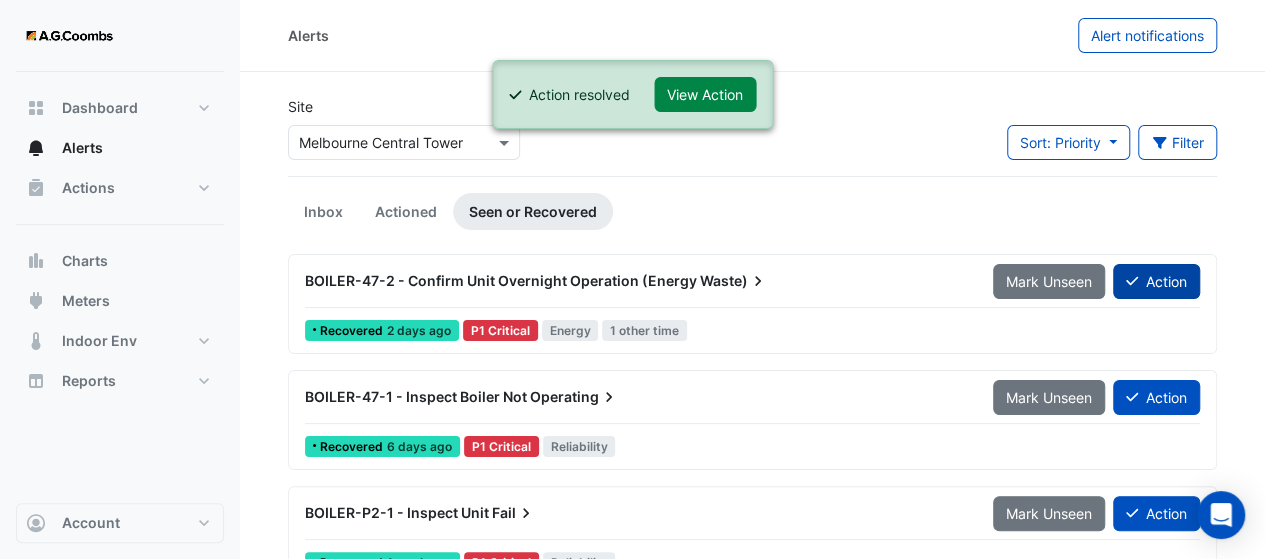 click on "Action" at bounding box center [1156, 281] 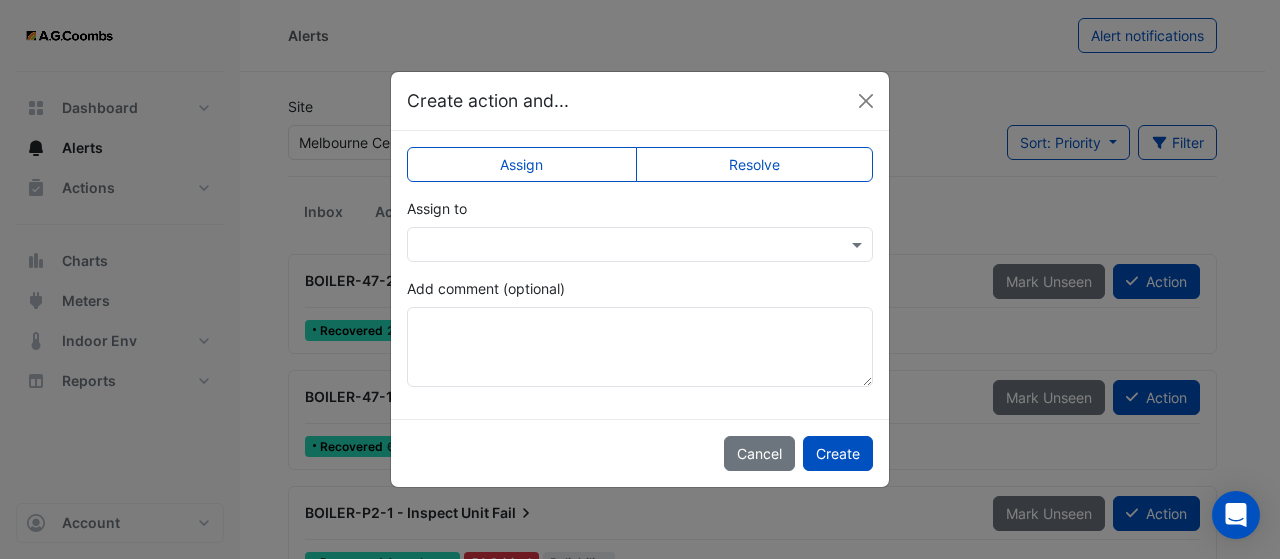click on "Resolve" 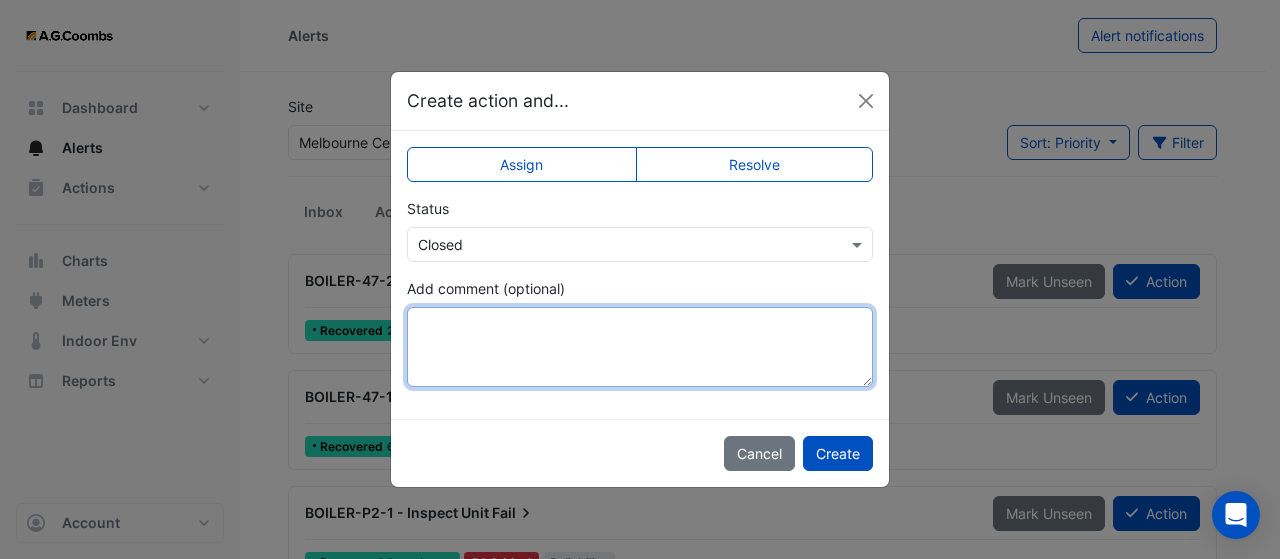 click on "Add comment (optional)" at bounding box center [640, 347] 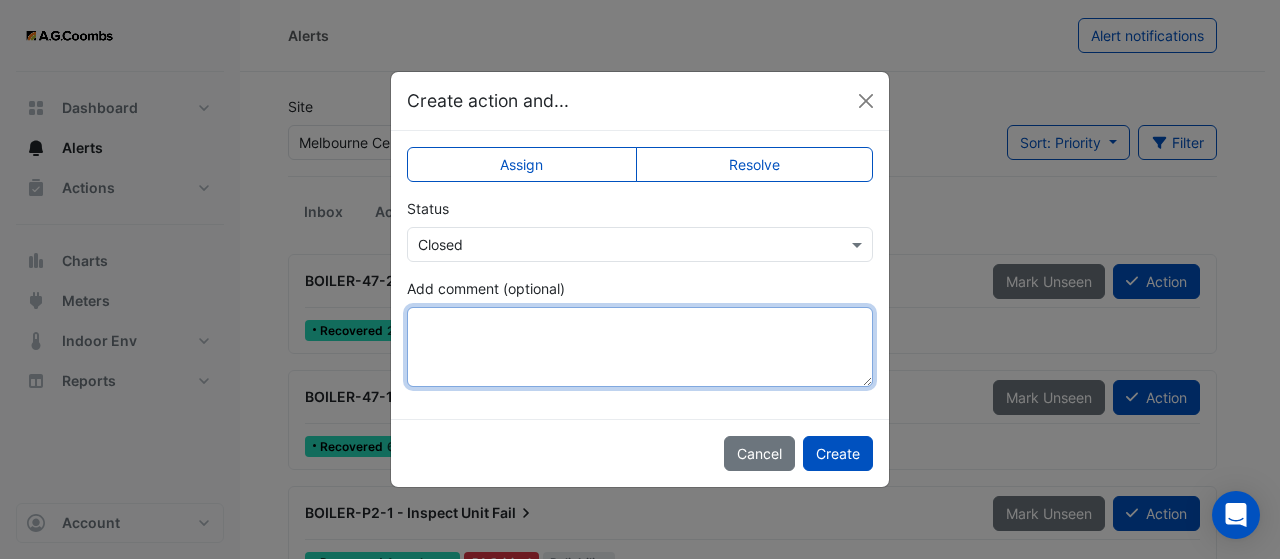paste on "**********" 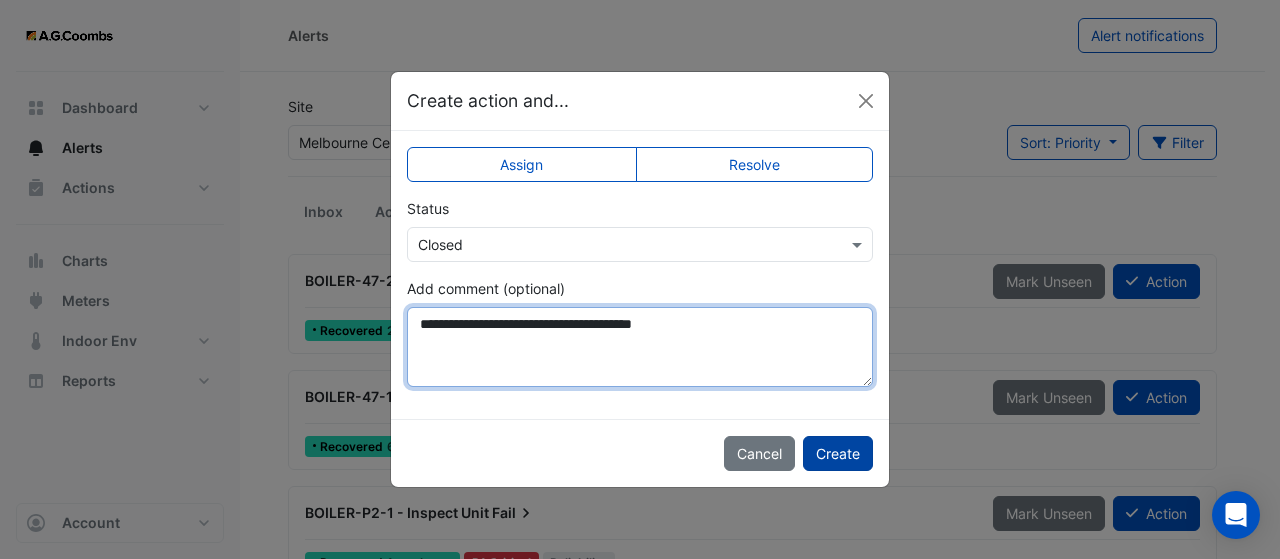 type on "**********" 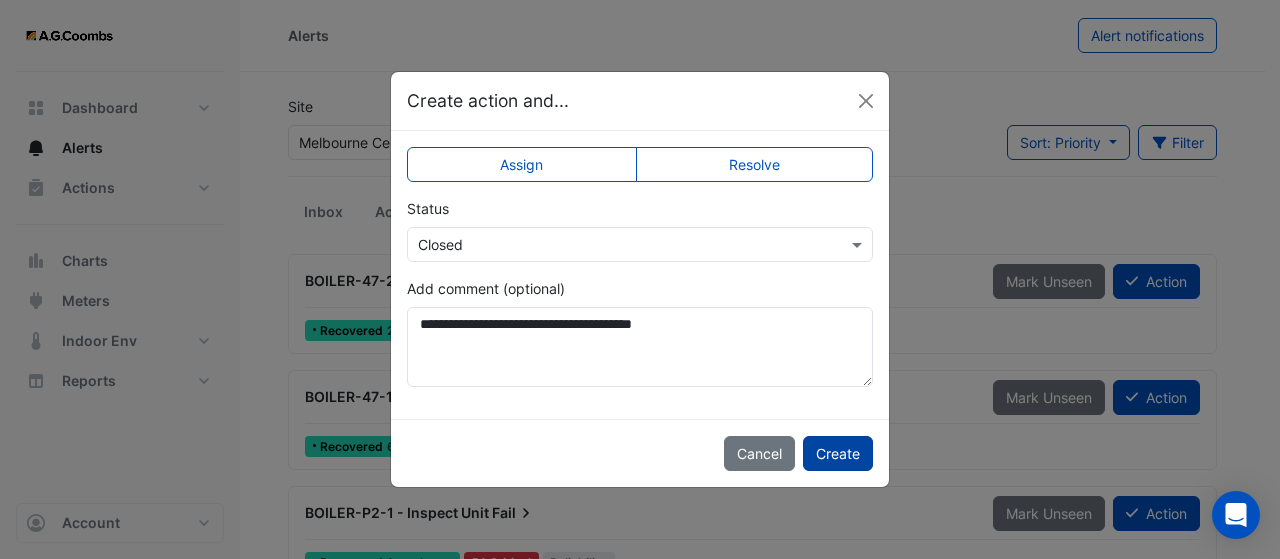 click on "Create" 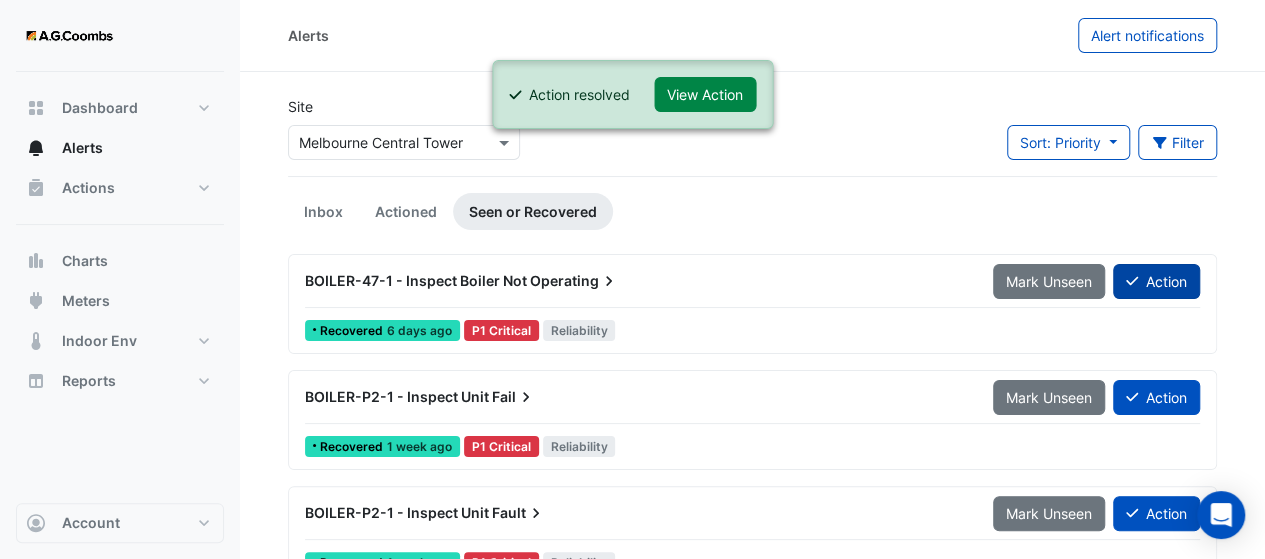 click on "Action" at bounding box center (1156, 281) 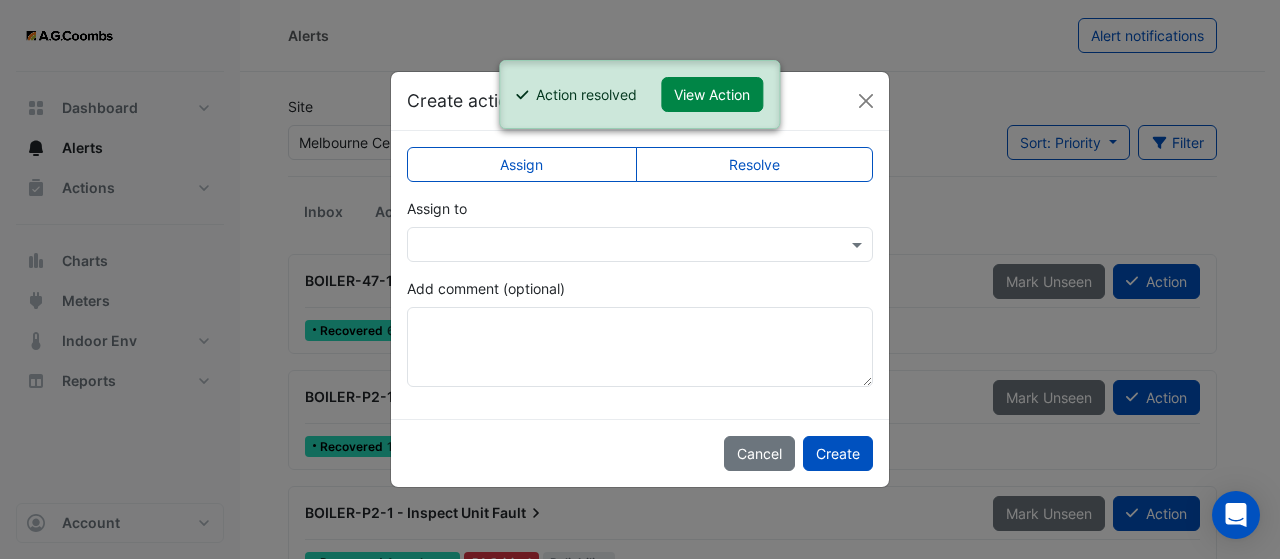click on "Resolve" 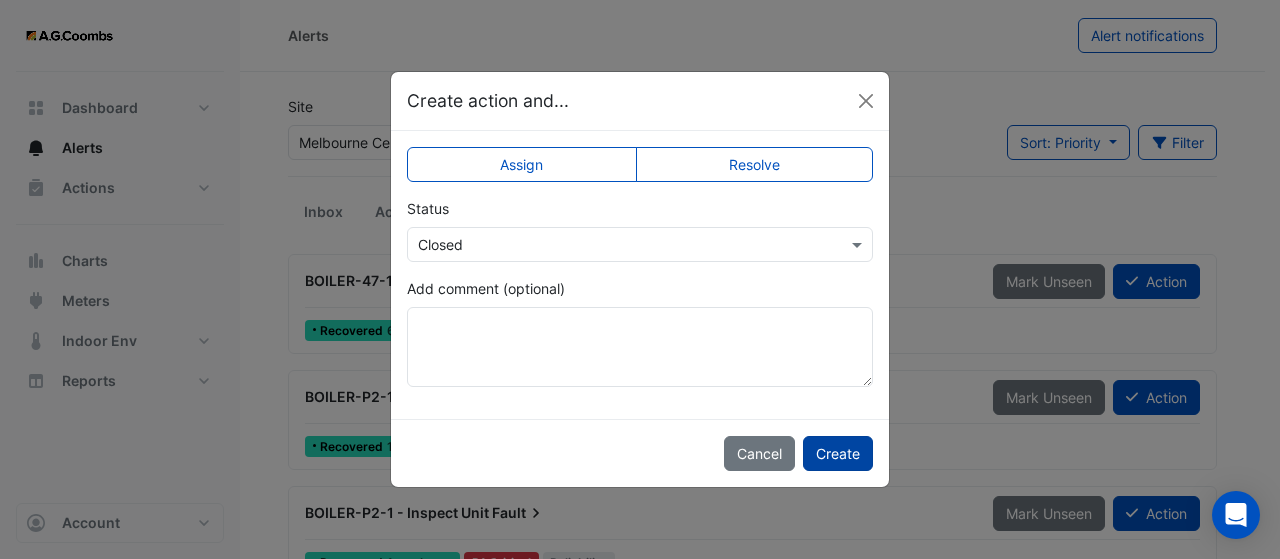 click on "Create" 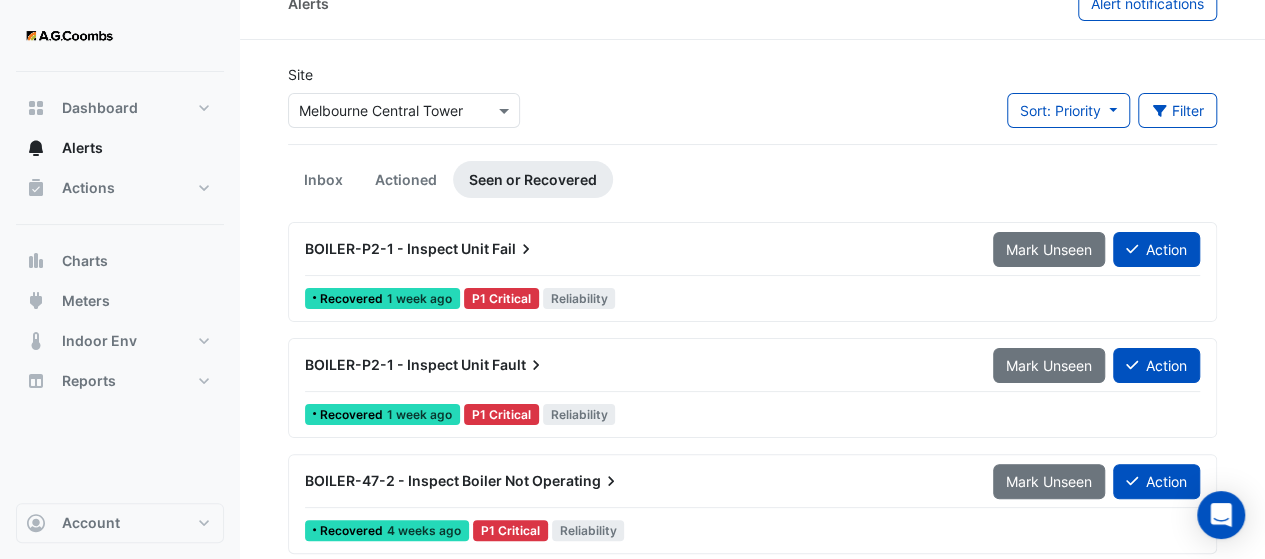 scroll, scrollTop: 33, scrollLeft: 0, axis: vertical 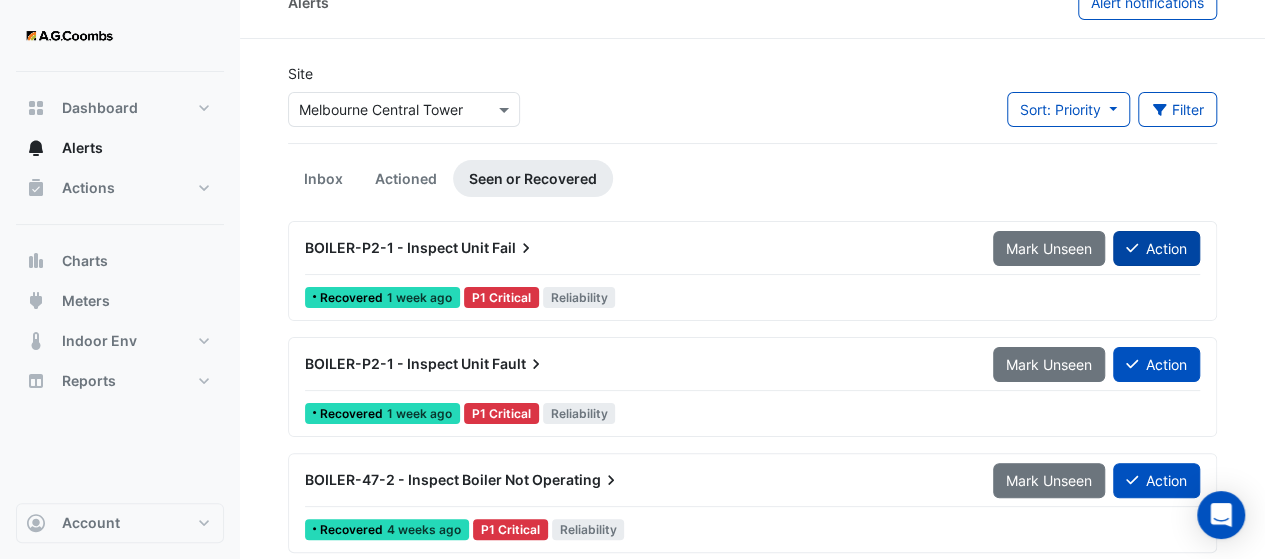 click on "Action" at bounding box center (1156, 248) 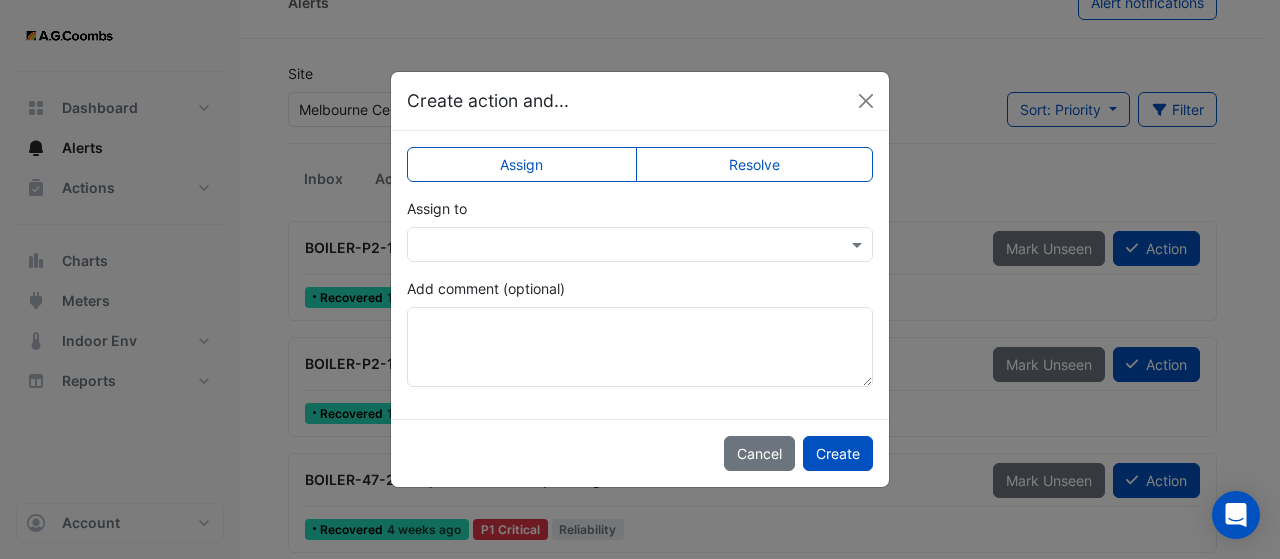click on "Resolve" 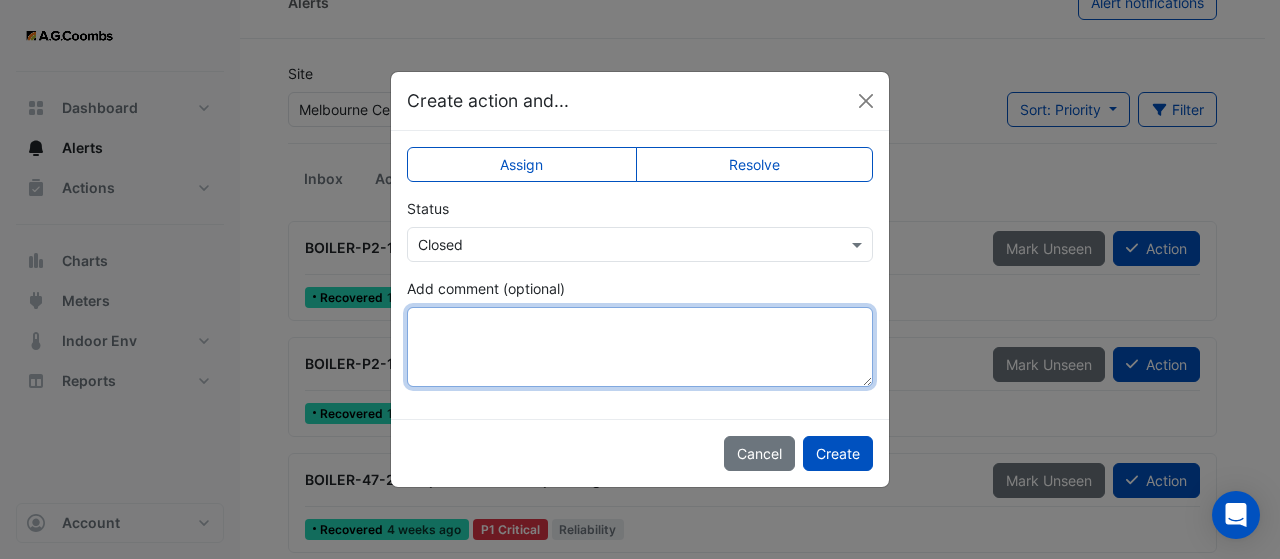 click on "Add comment (optional)" at bounding box center [640, 347] 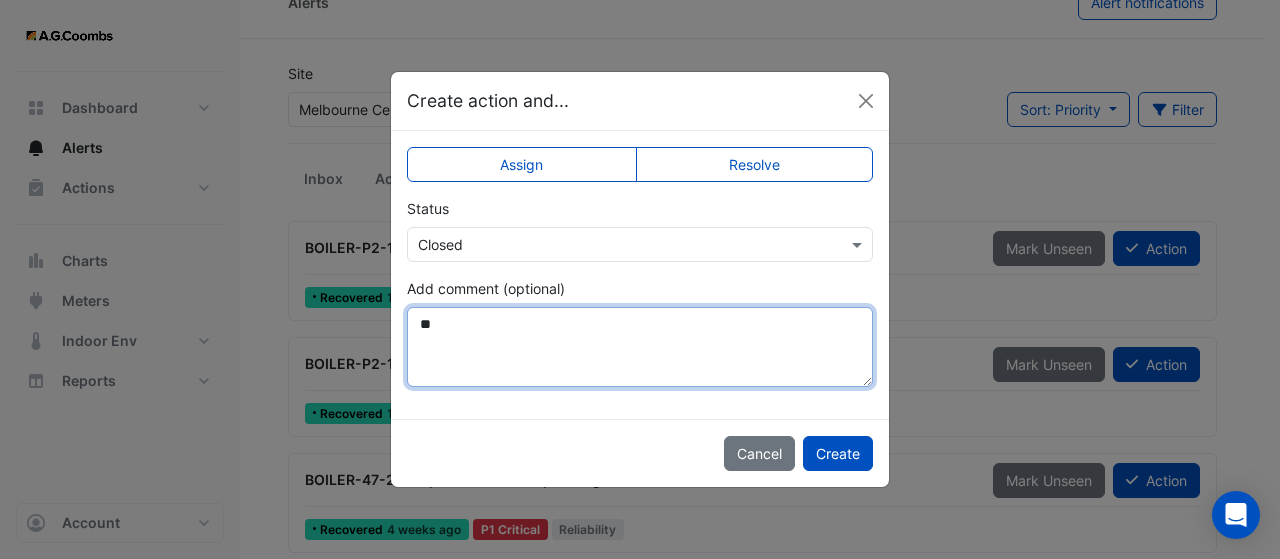 type on "*" 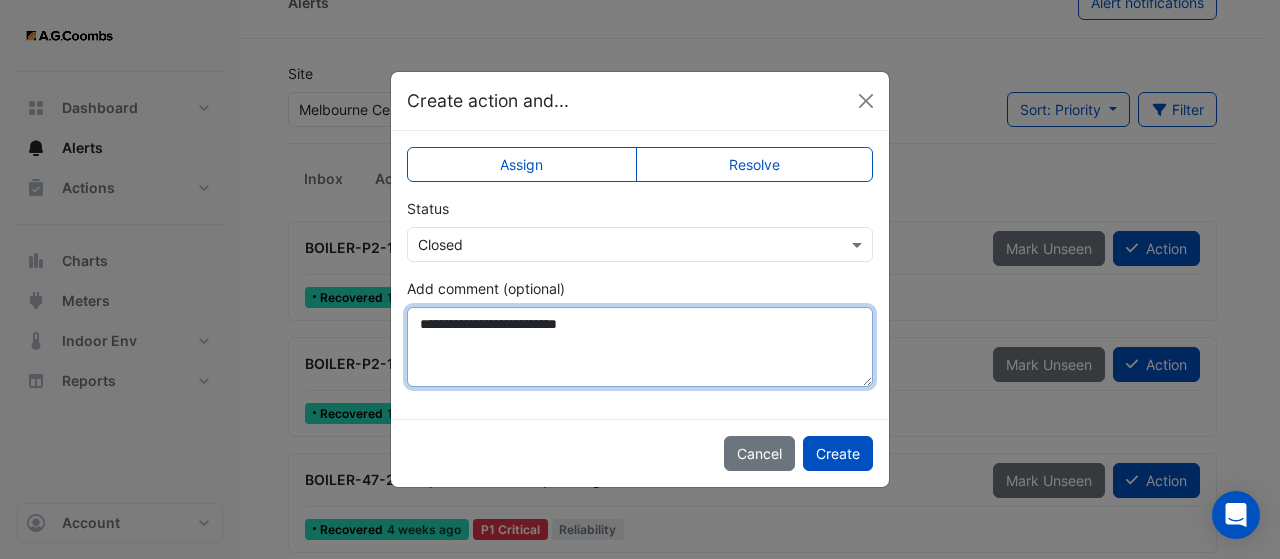 drag, startPoint x: 639, startPoint y: 333, endPoint x: 404, endPoint y: 324, distance: 235.17227 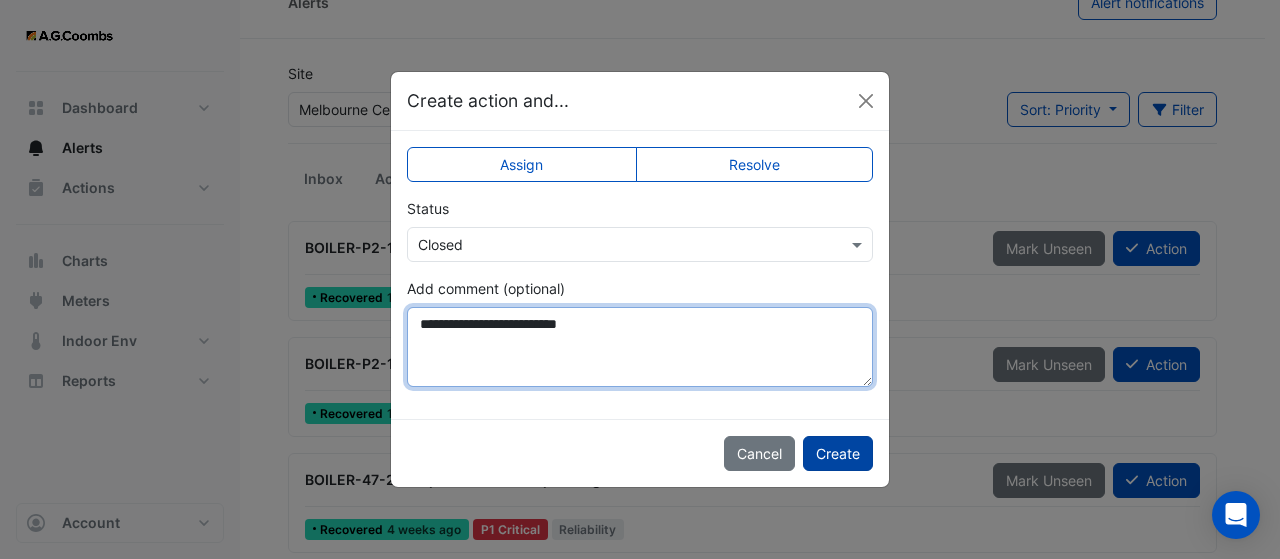 type on "**********" 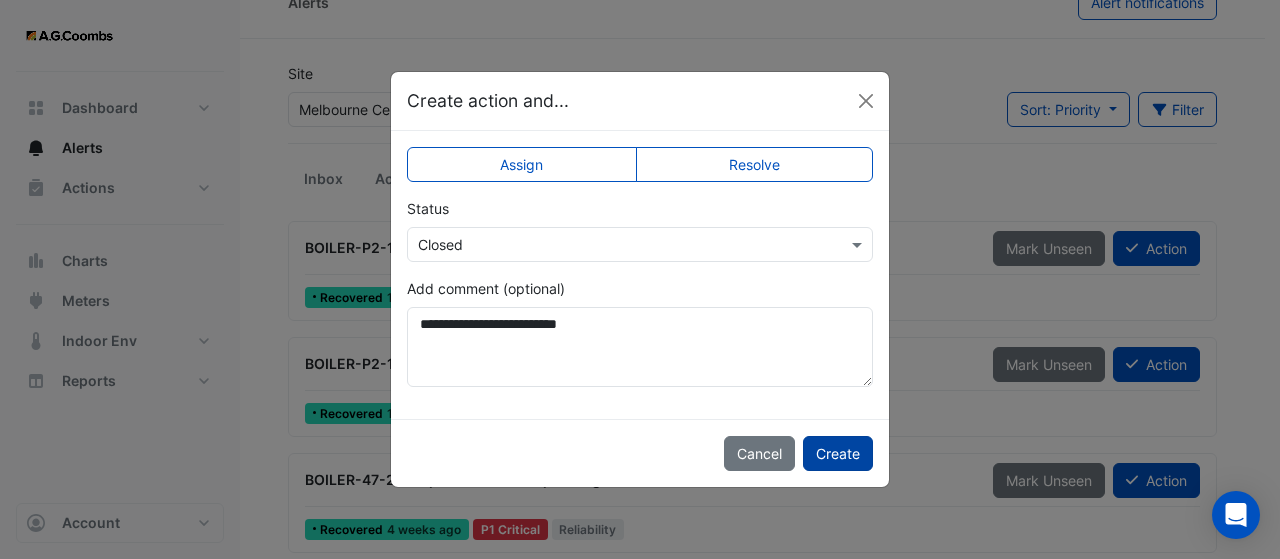 click on "Create" 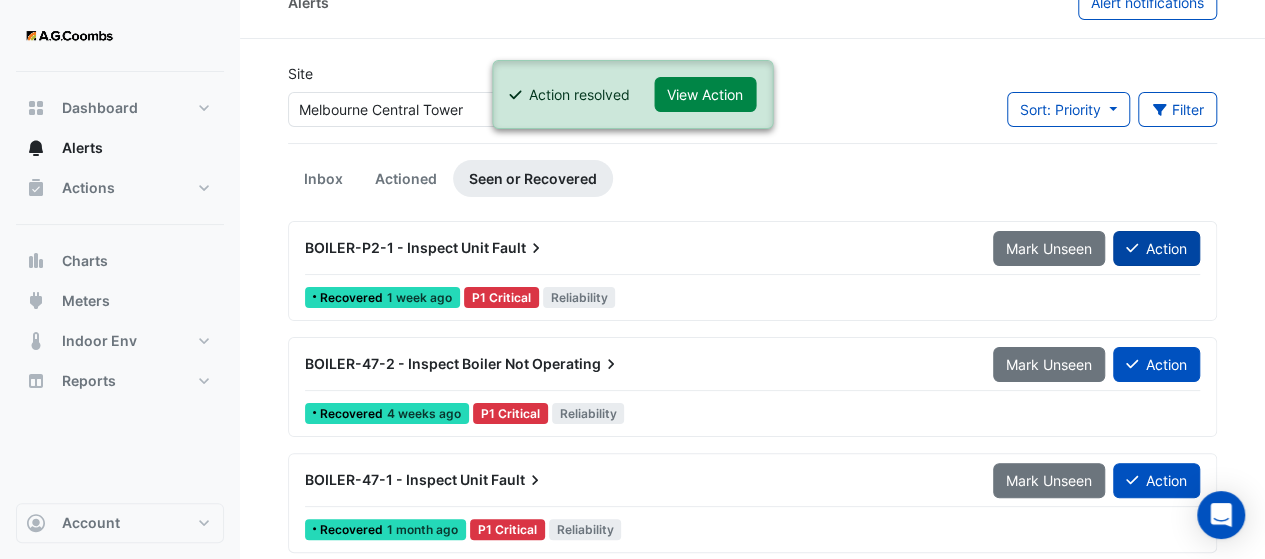 click on "Action" at bounding box center (1156, 248) 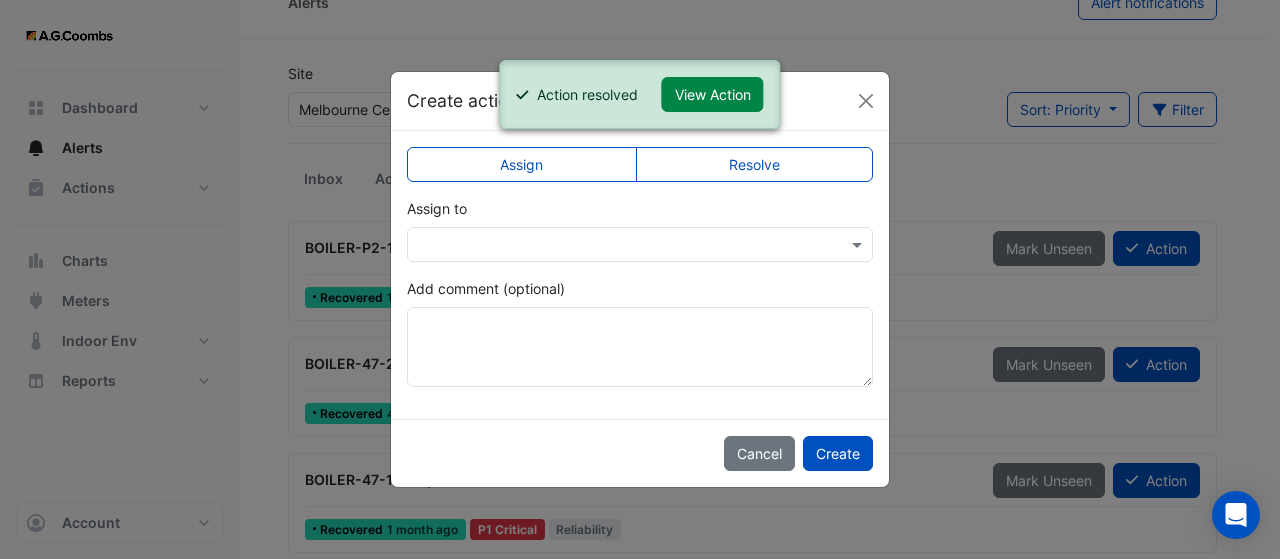 click on "Resolve" 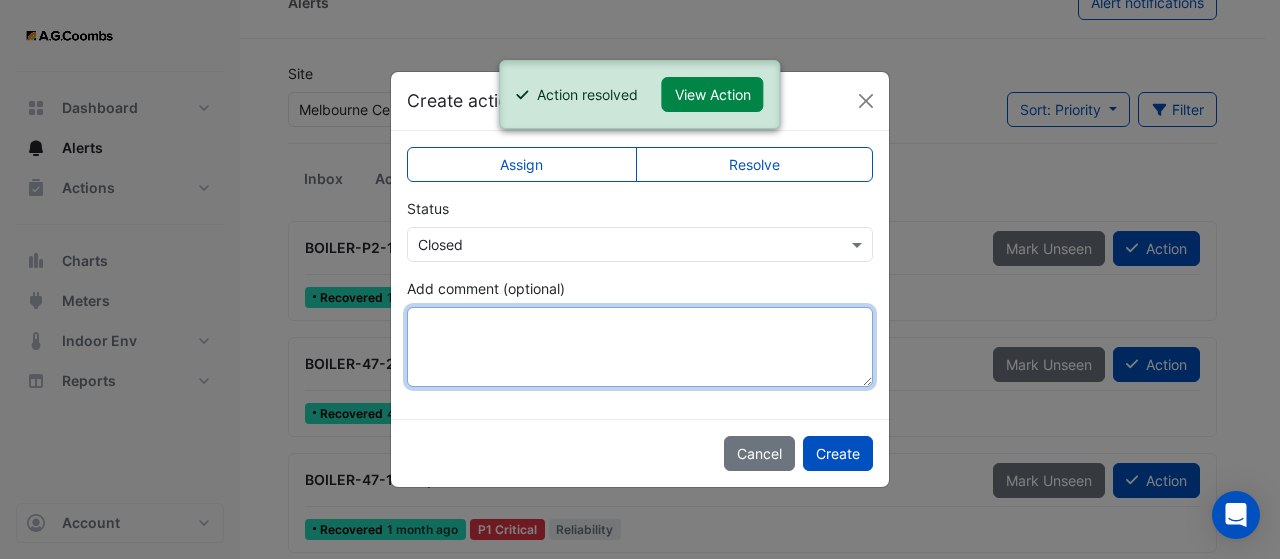 click on "Add comment (optional)" at bounding box center (640, 347) 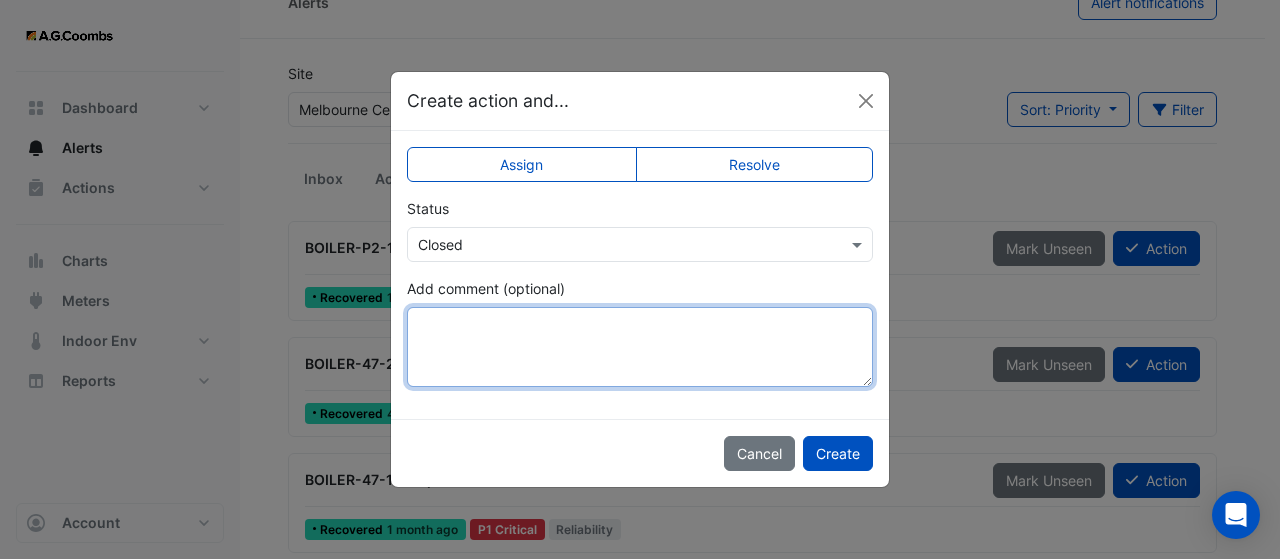 paste on "**********" 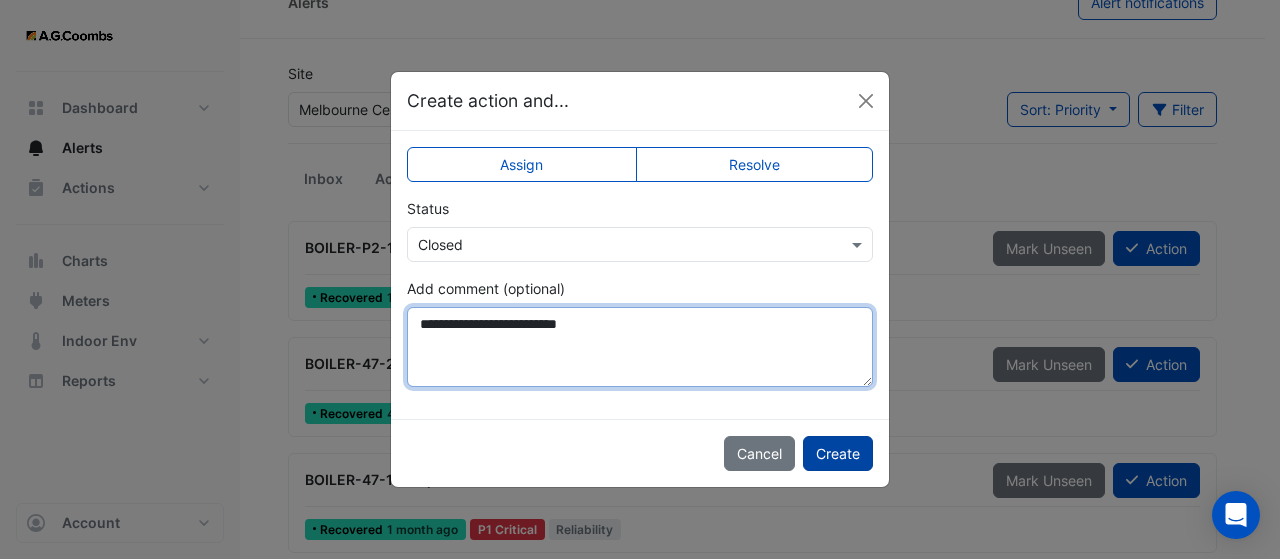 type on "**********" 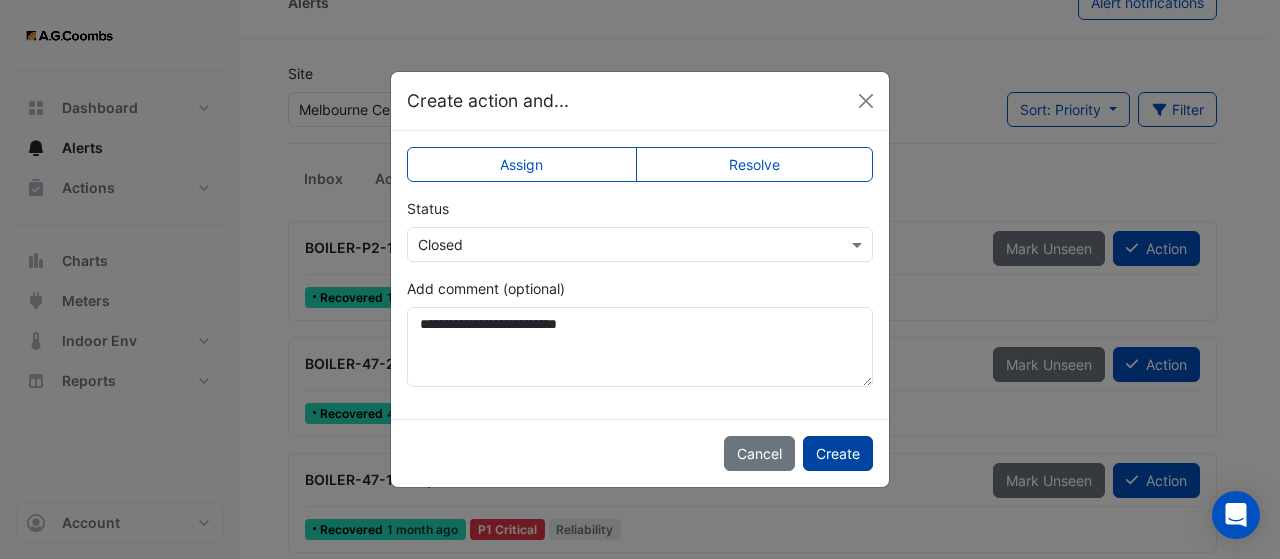 click on "Create" 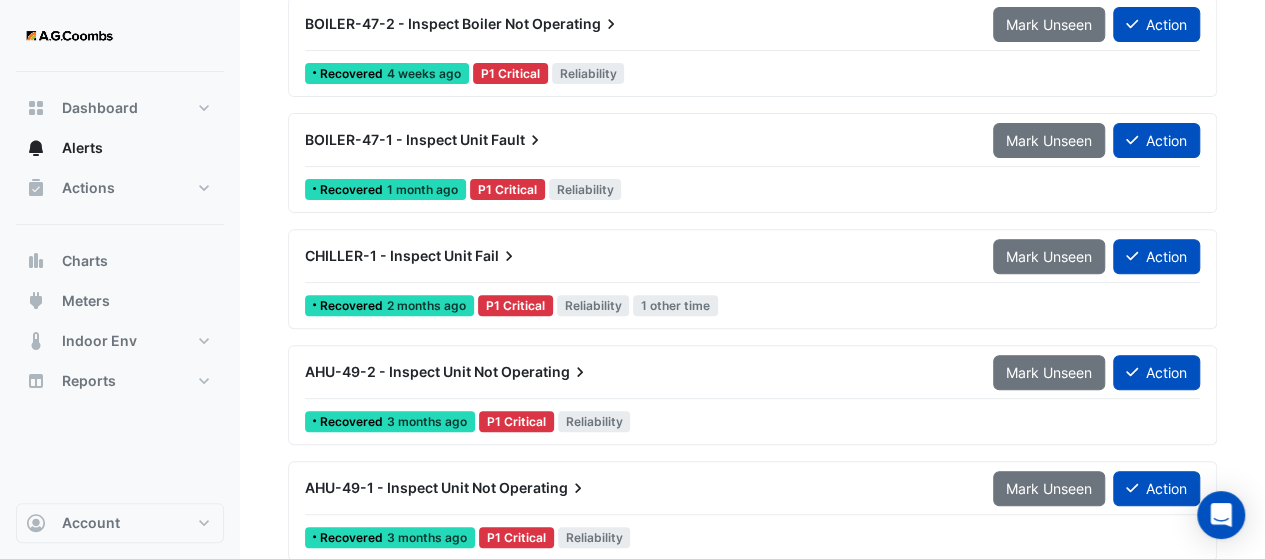 scroll, scrollTop: 266, scrollLeft: 0, axis: vertical 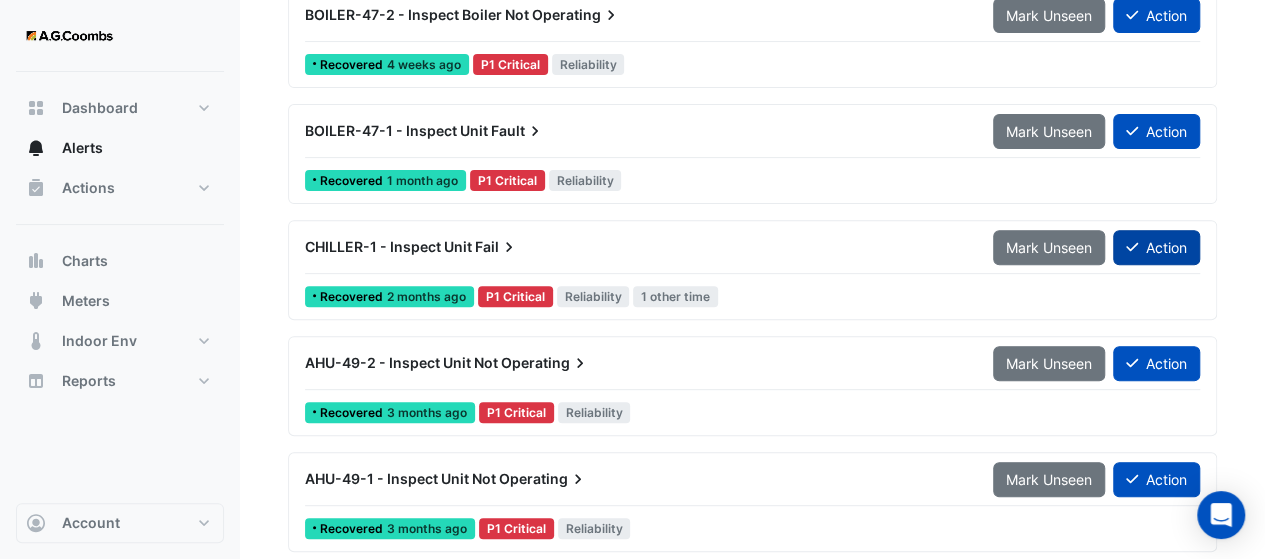 click on "Action" at bounding box center (1156, 247) 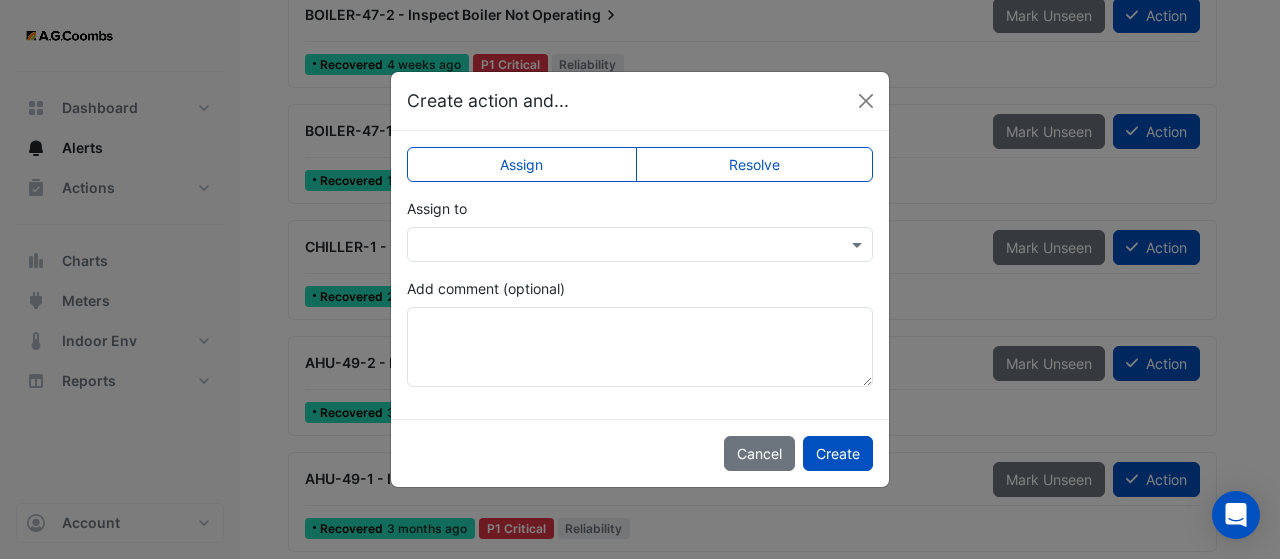 click on "Resolve" 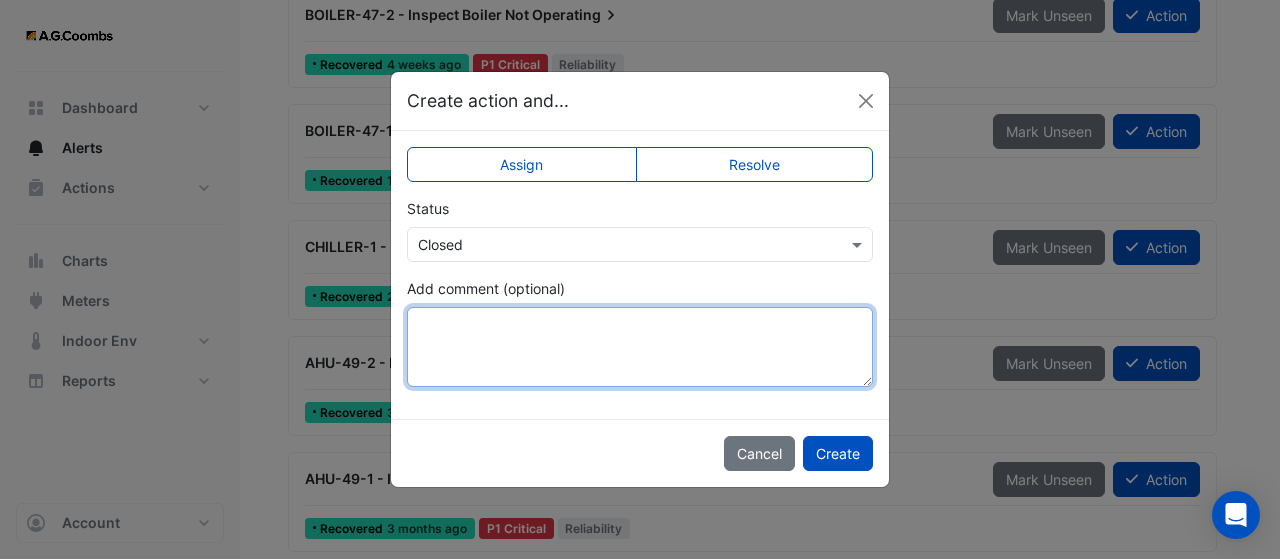 click on "Add comment (optional)" at bounding box center [640, 347] 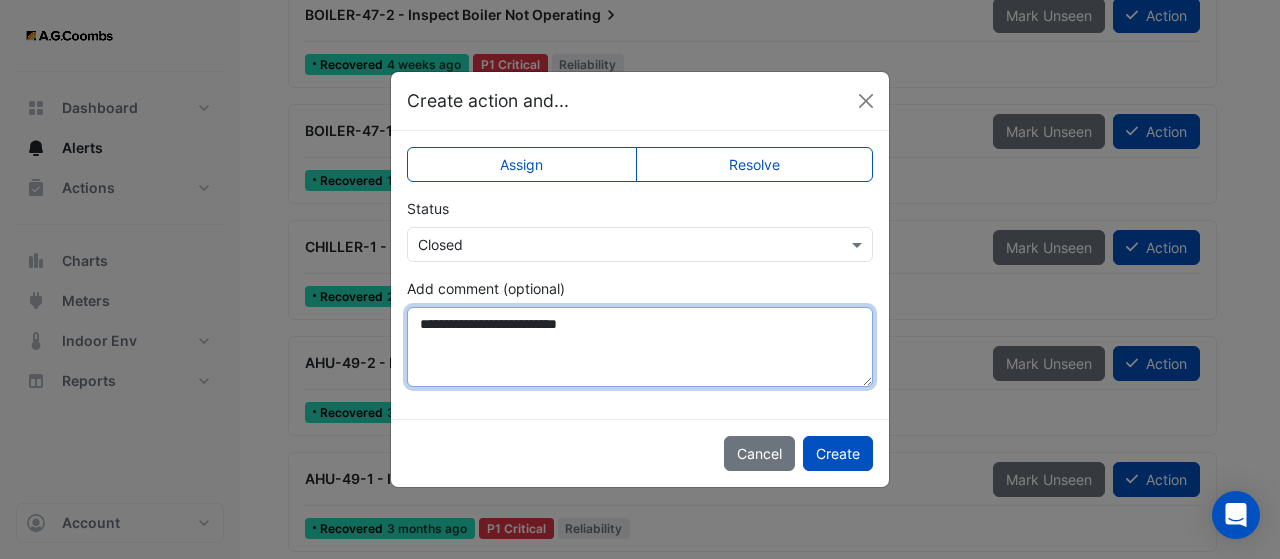 click on "**********" at bounding box center (640, 347) 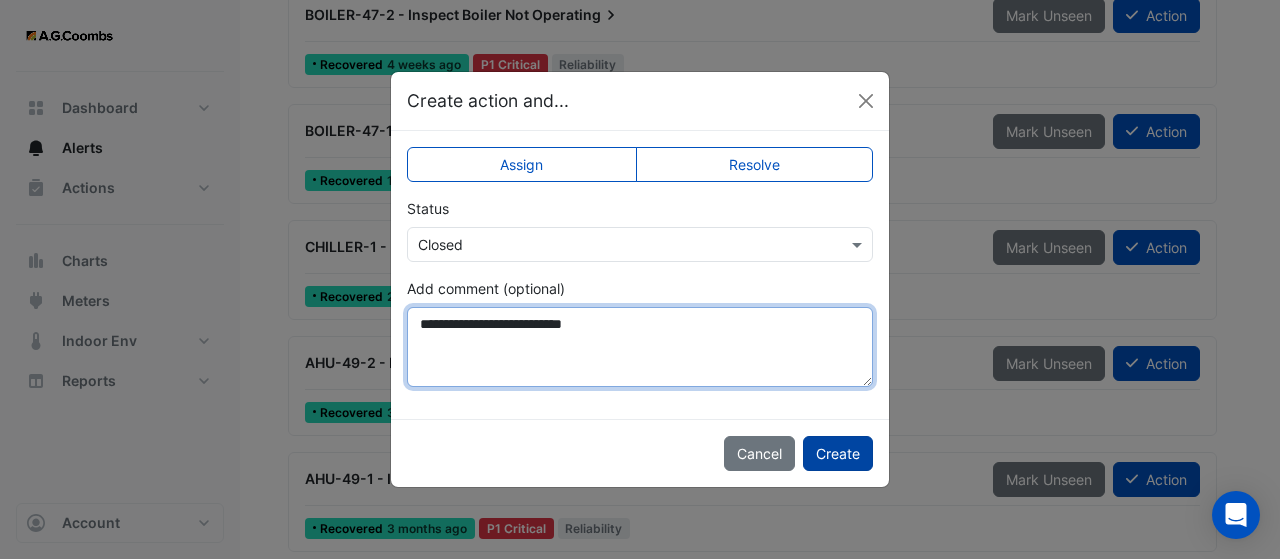 type on "**********" 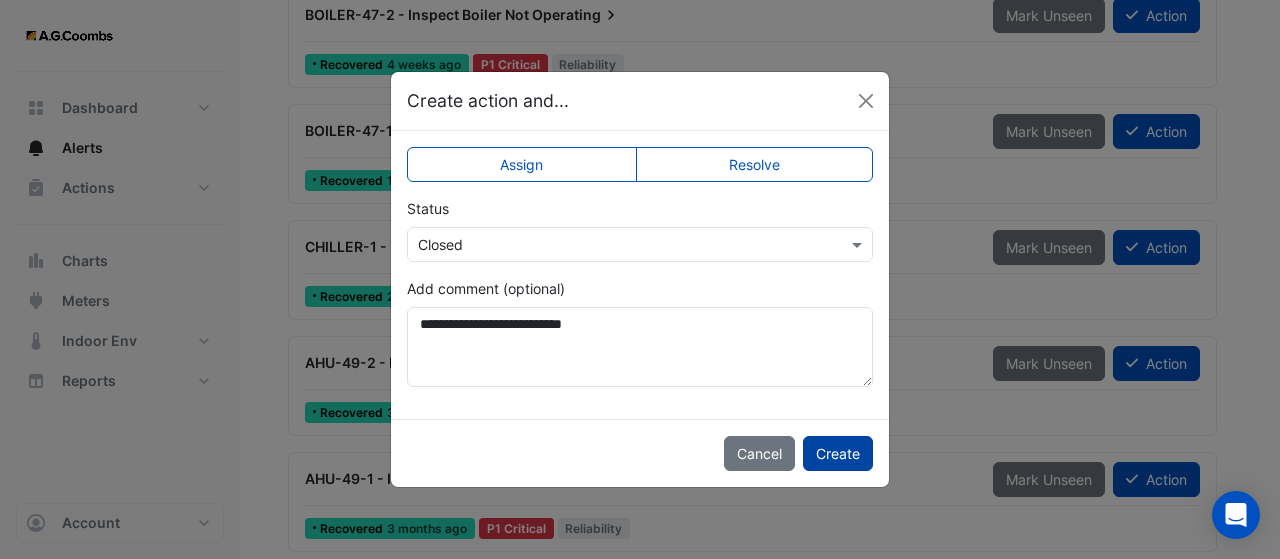 click on "Create" 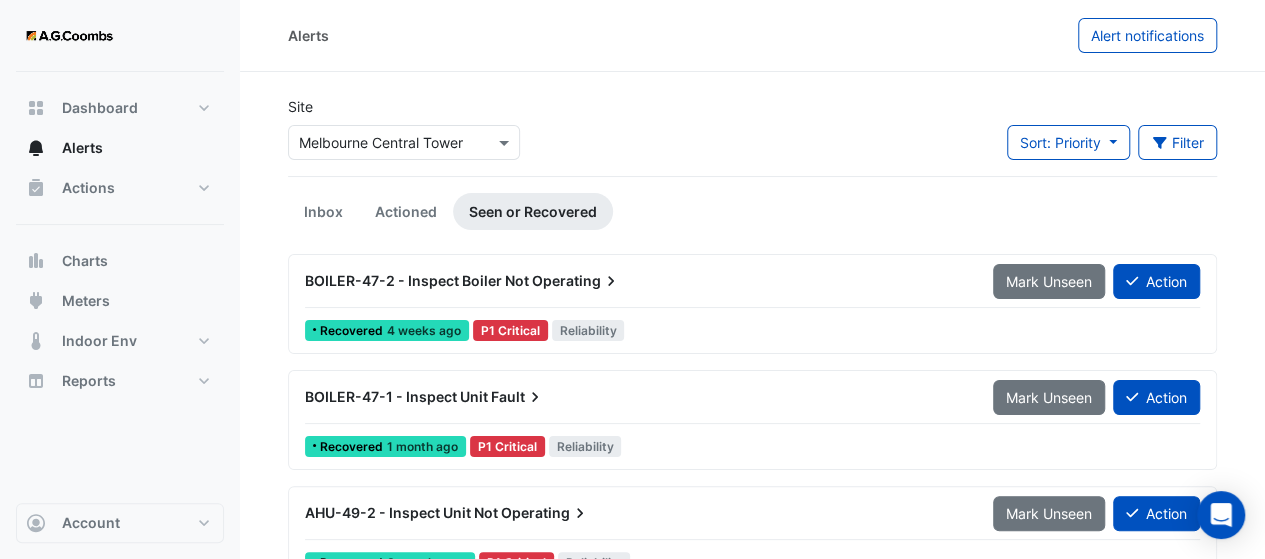 scroll, scrollTop: 0, scrollLeft: 0, axis: both 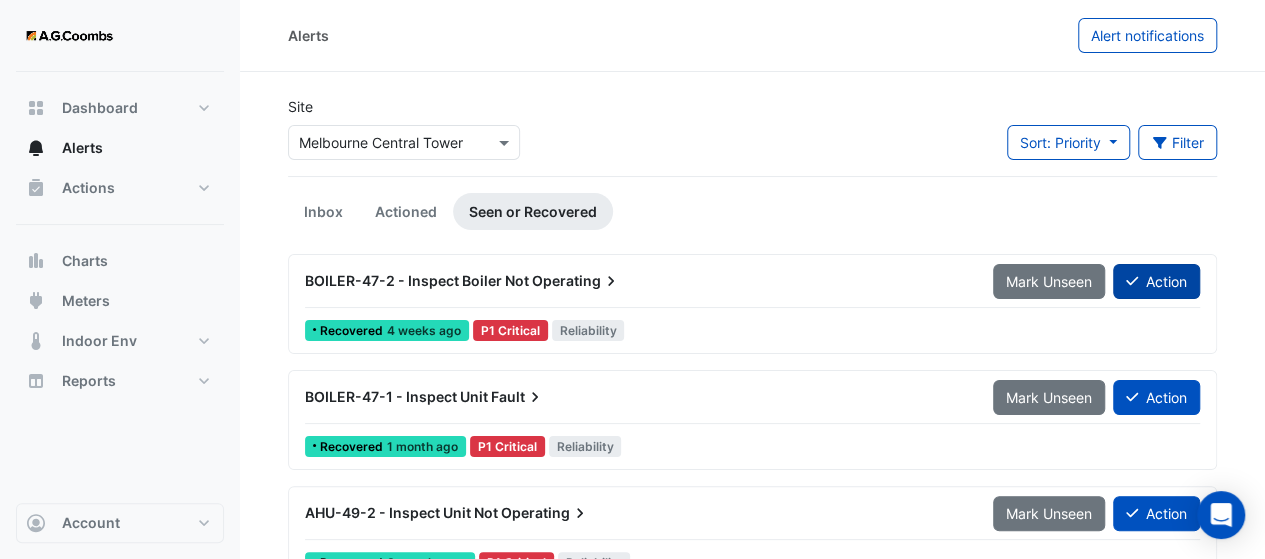 click on "Action" at bounding box center (1156, 281) 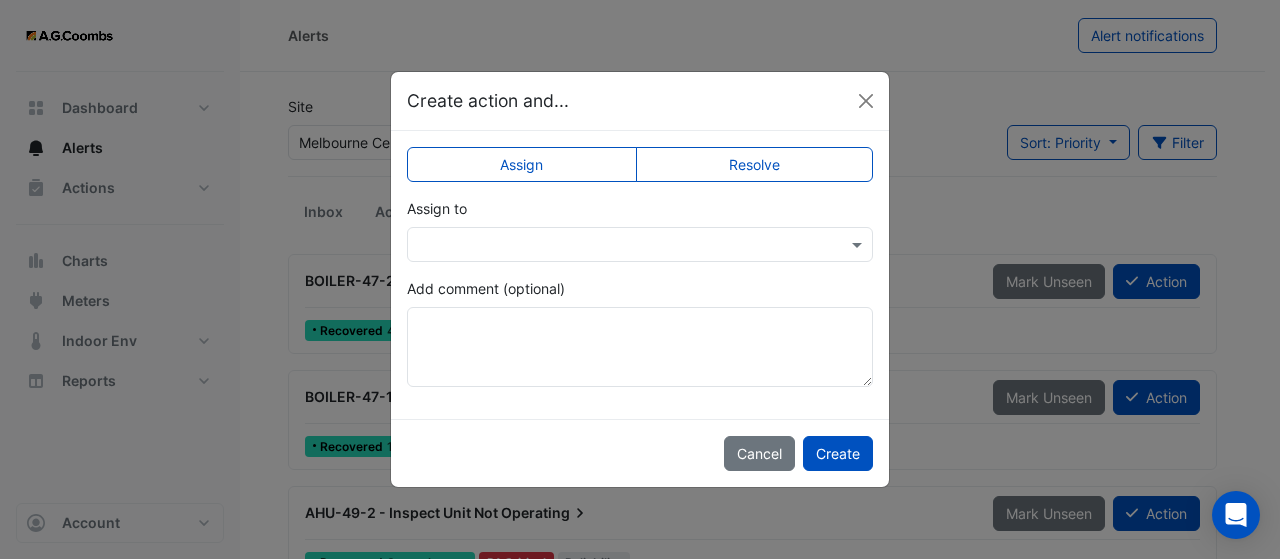 click on "Resolve" 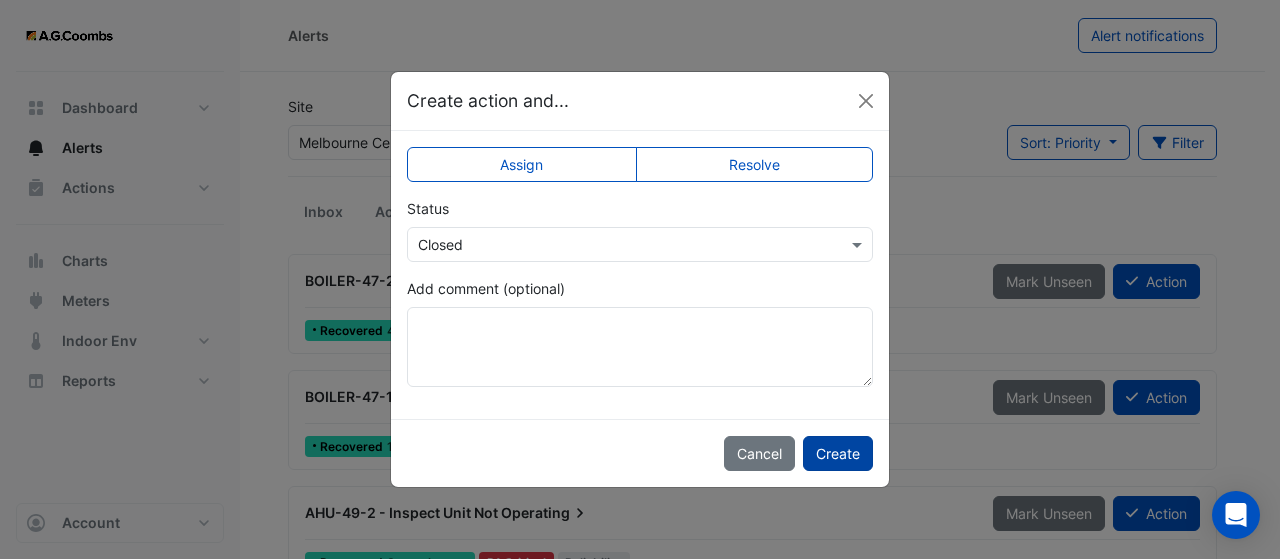 click on "Create" 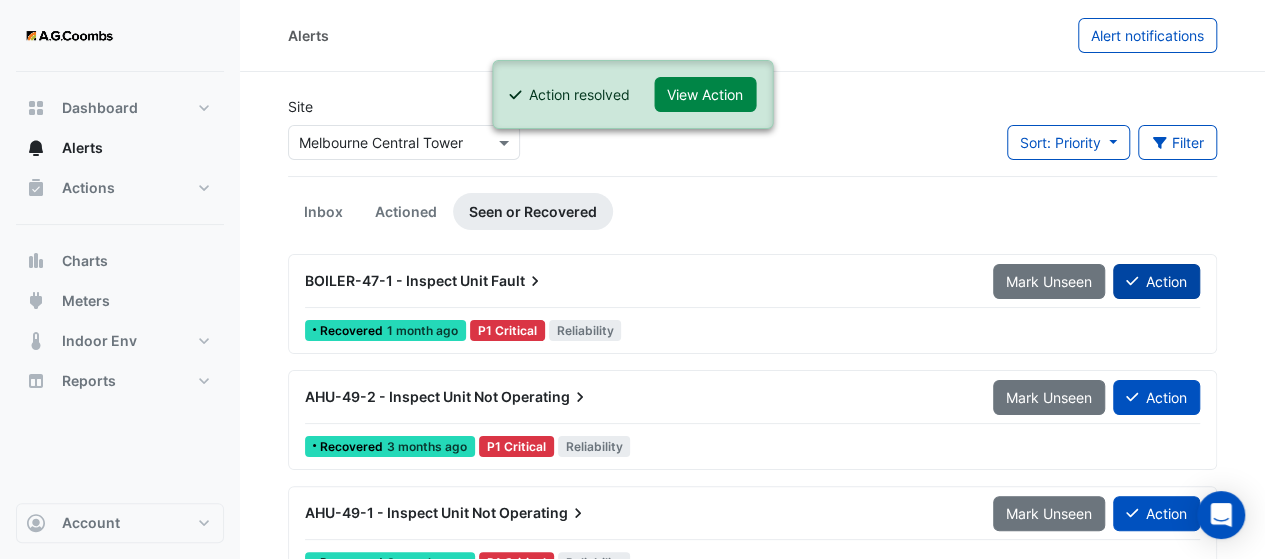 click 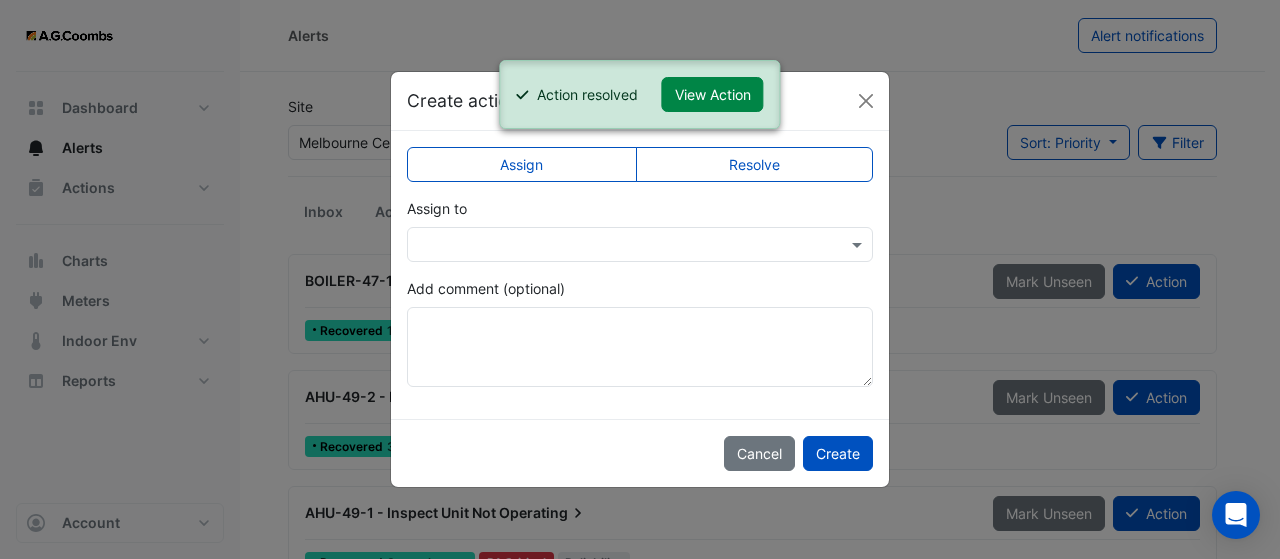 click on "Resolve" 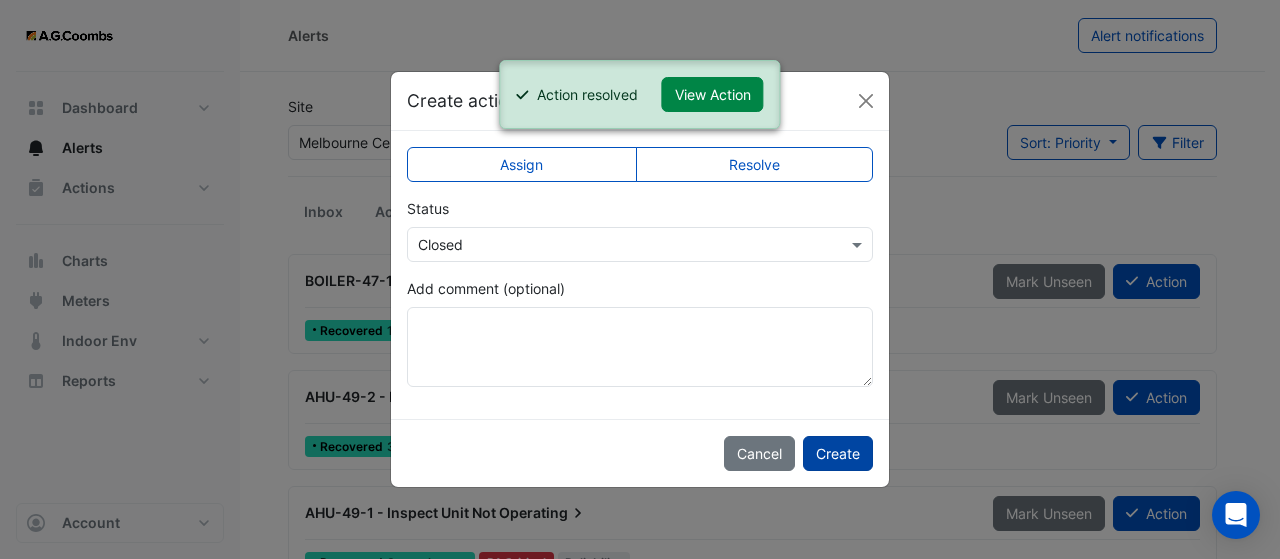 click on "Create" 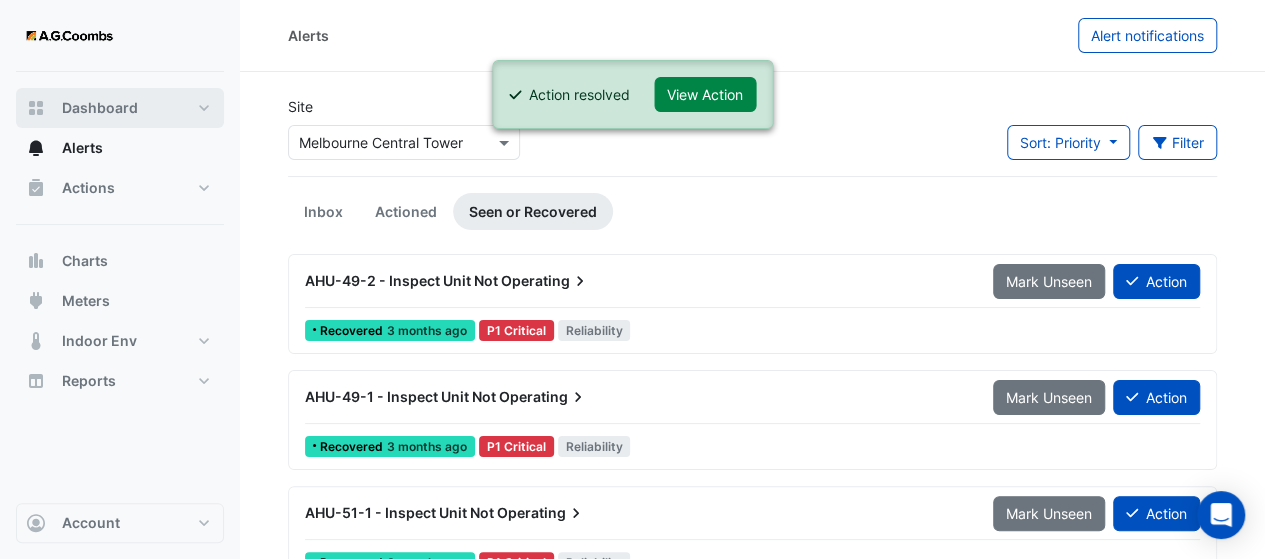 click on "Dashboard" at bounding box center (100, 108) 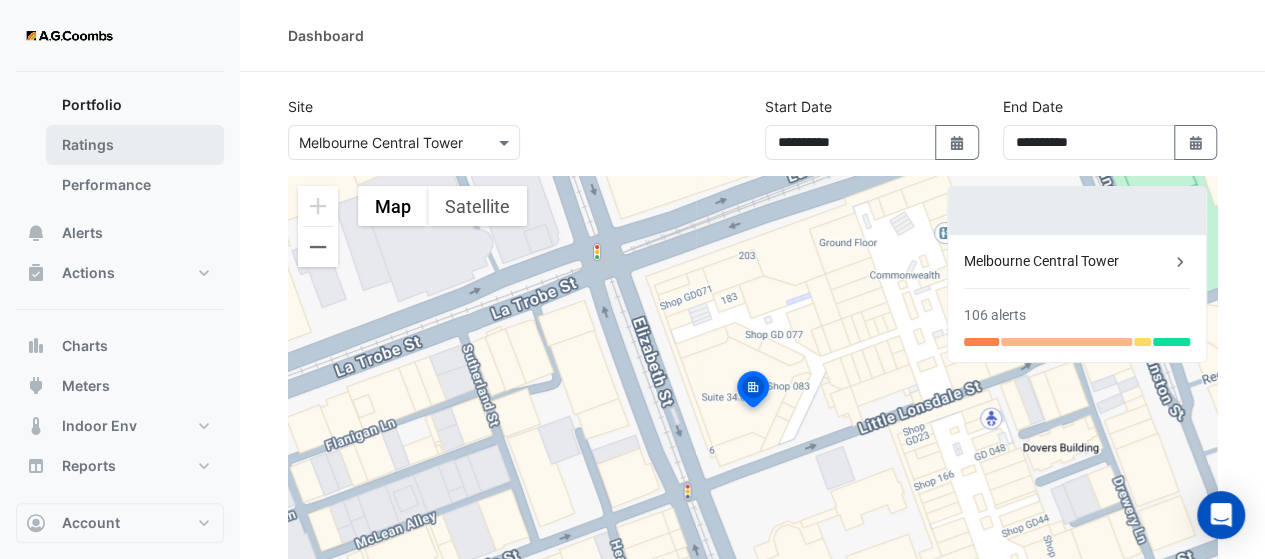 scroll, scrollTop: 48, scrollLeft: 0, axis: vertical 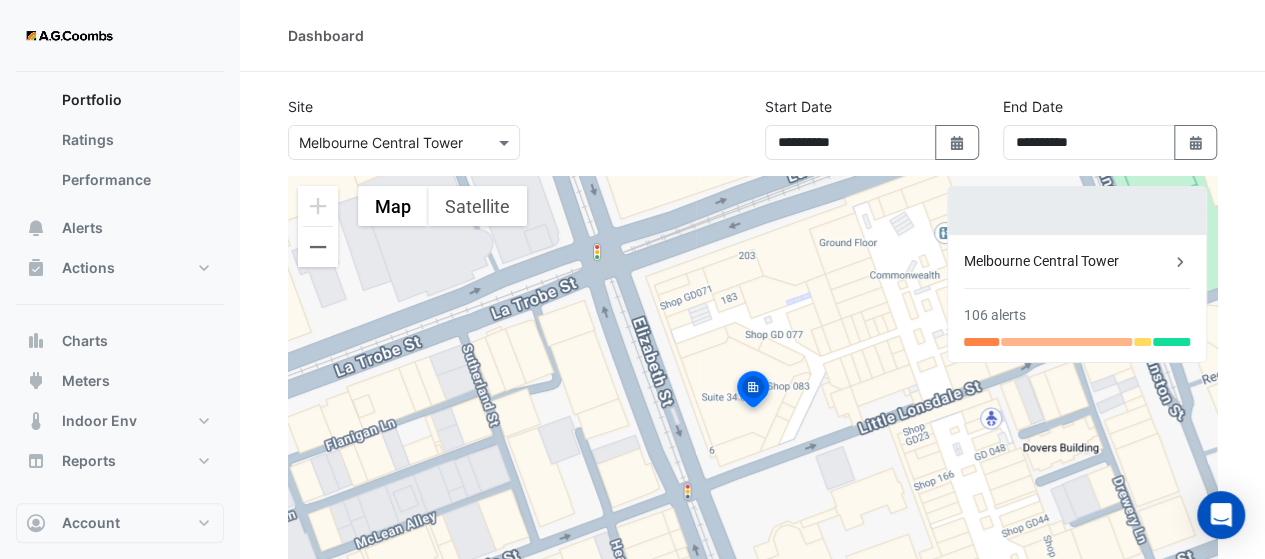 click on "Melbourne Central Tower" 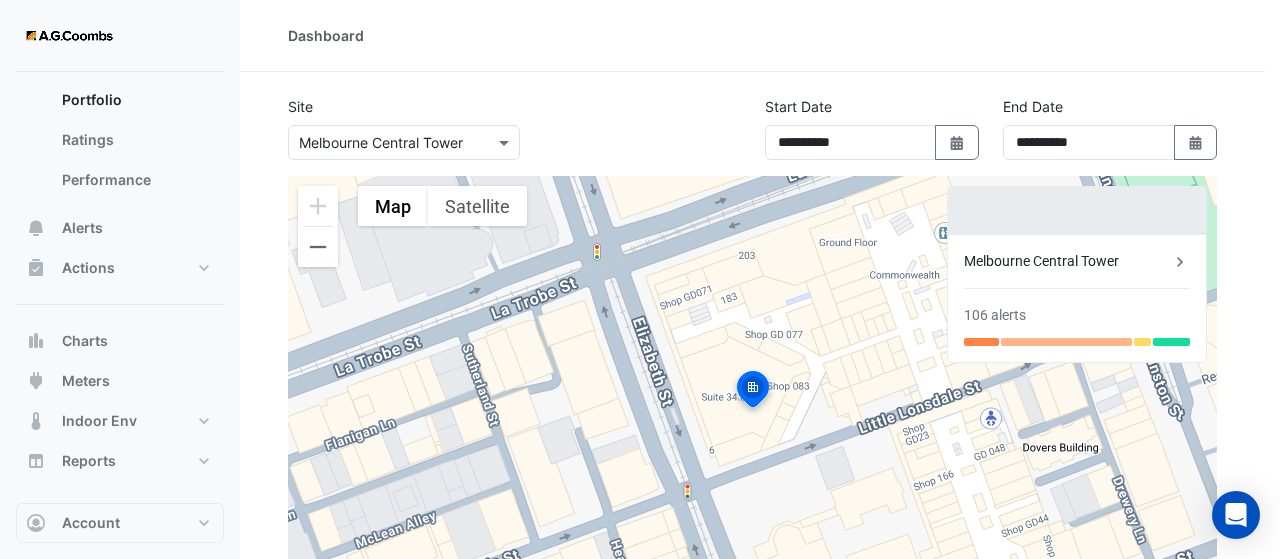 drag, startPoint x: 445, startPoint y: 83, endPoint x: 662, endPoint y: 76, distance: 217.11287 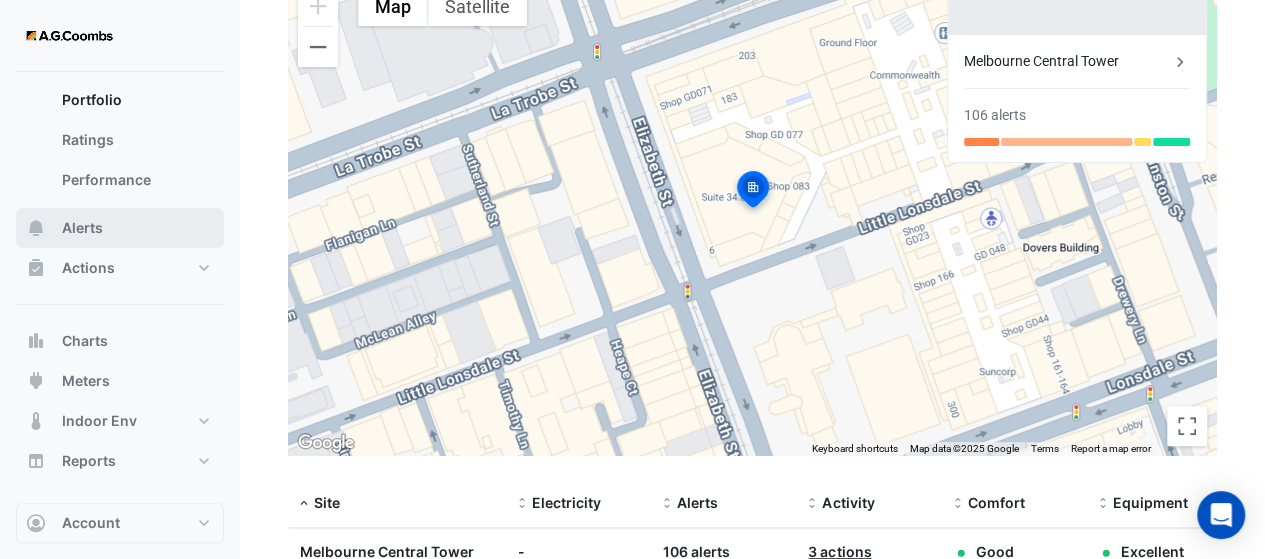 scroll, scrollTop: 332, scrollLeft: 0, axis: vertical 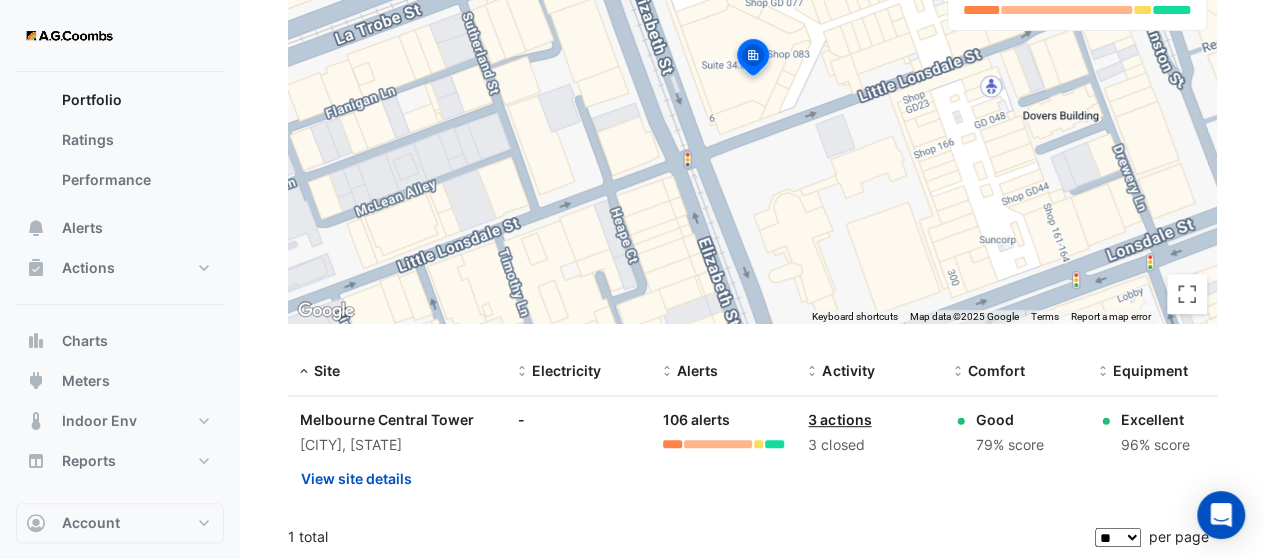 click on "3 actions" 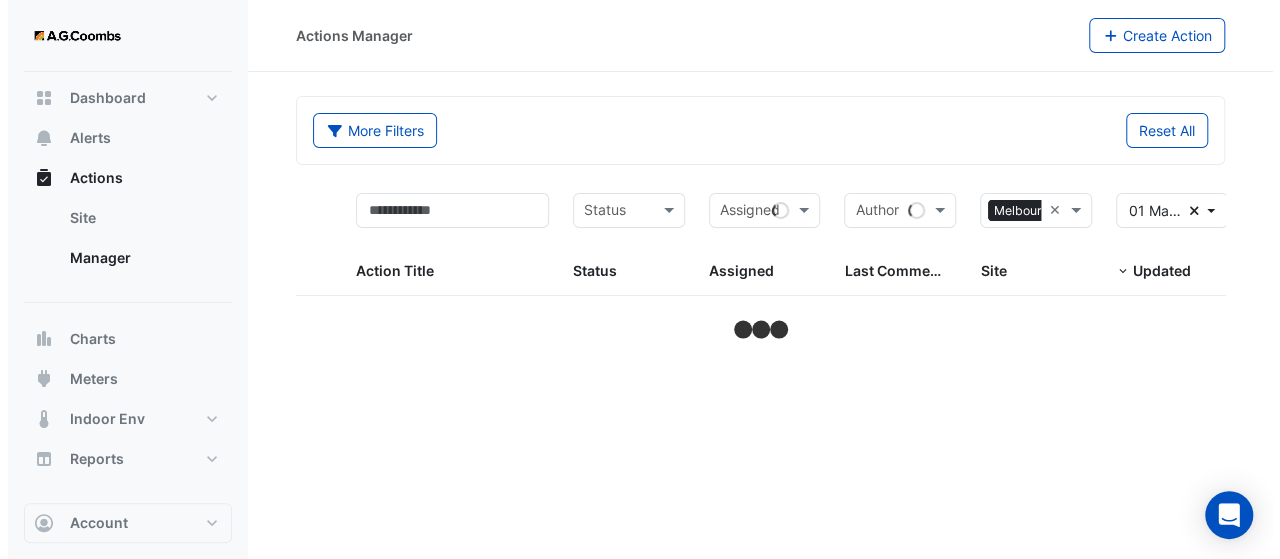 scroll, scrollTop: 0, scrollLeft: 0, axis: both 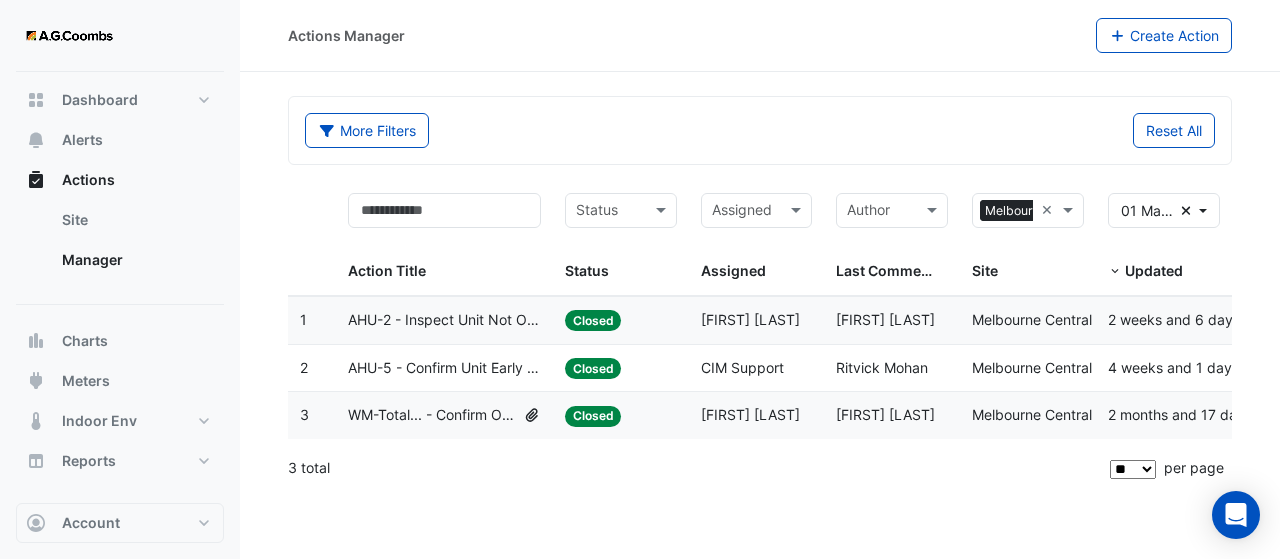 click on "AHU-2 - Inspect Unit Not Operating" 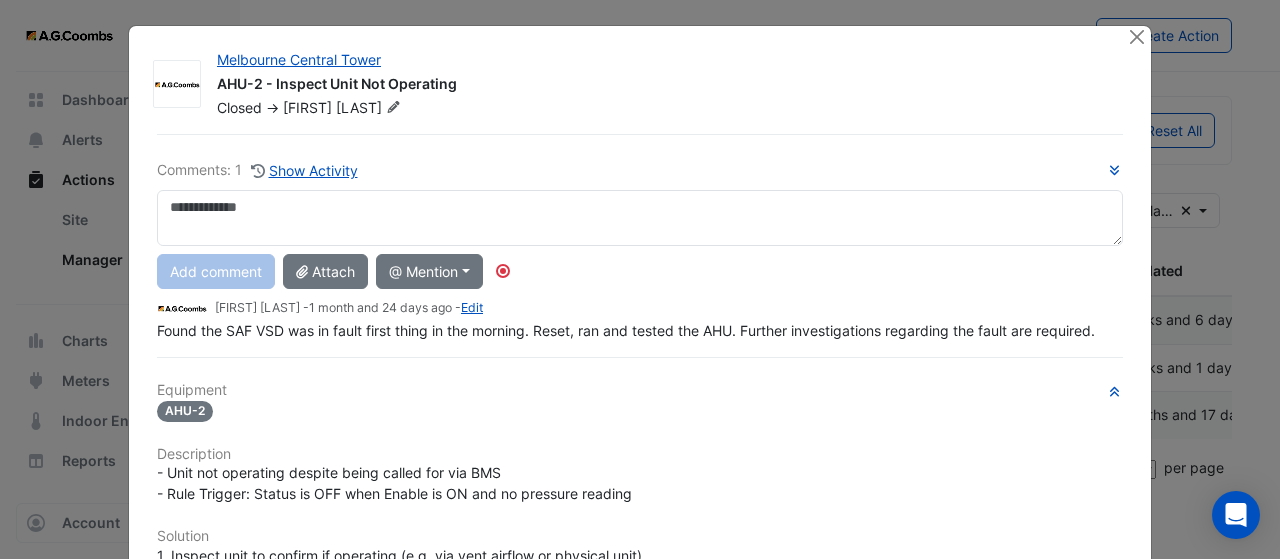 scroll, scrollTop: 0, scrollLeft: 0, axis: both 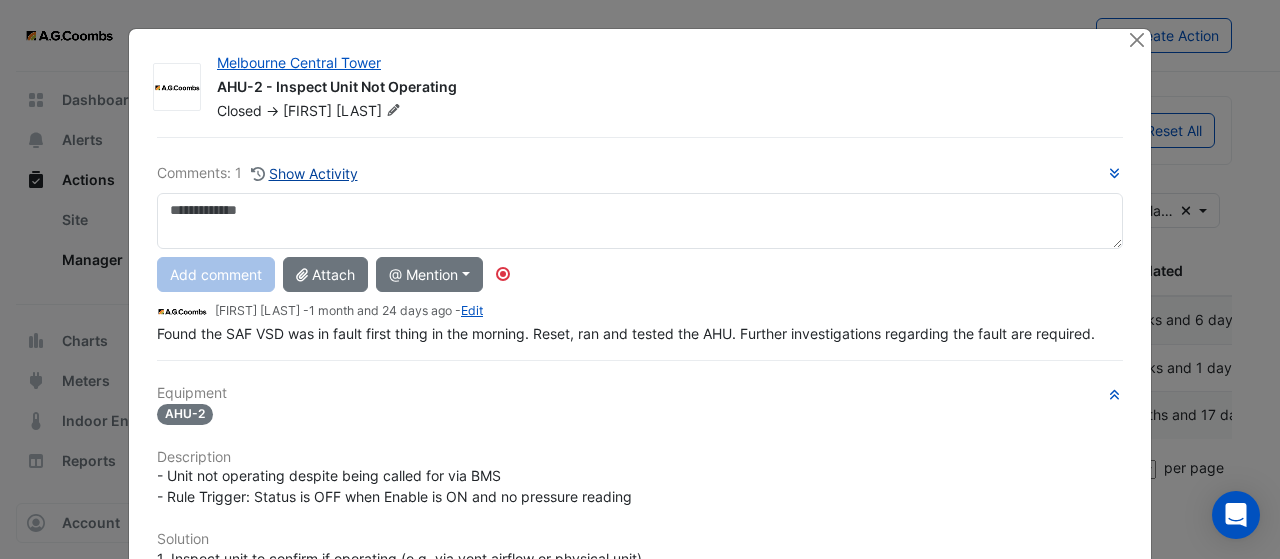 click on "Show Activity" 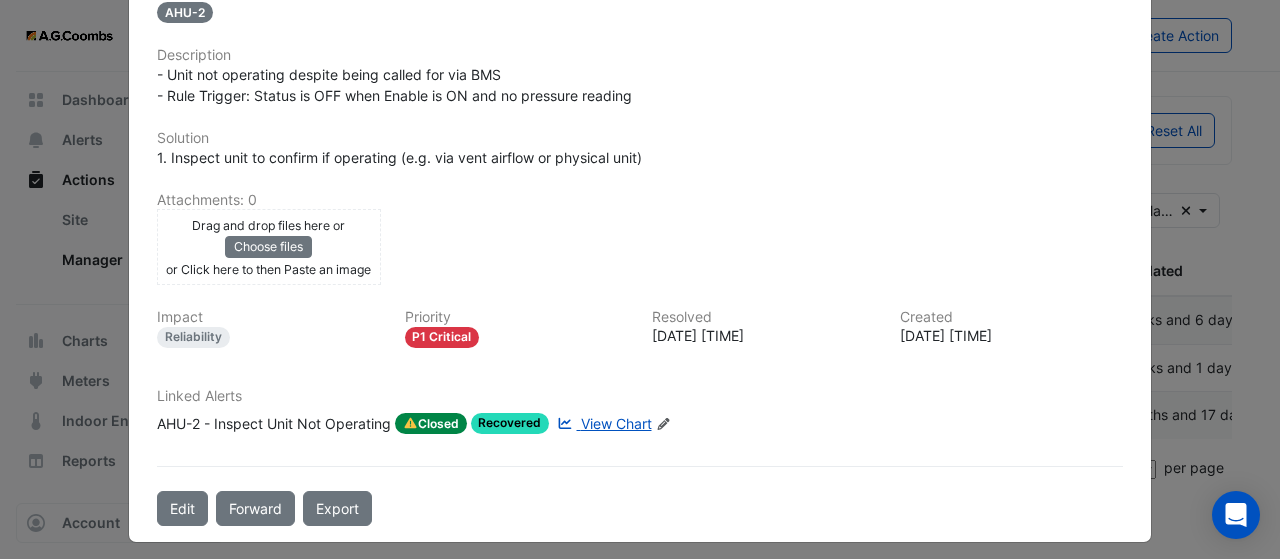 scroll, scrollTop: 508, scrollLeft: 0, axis: vertical 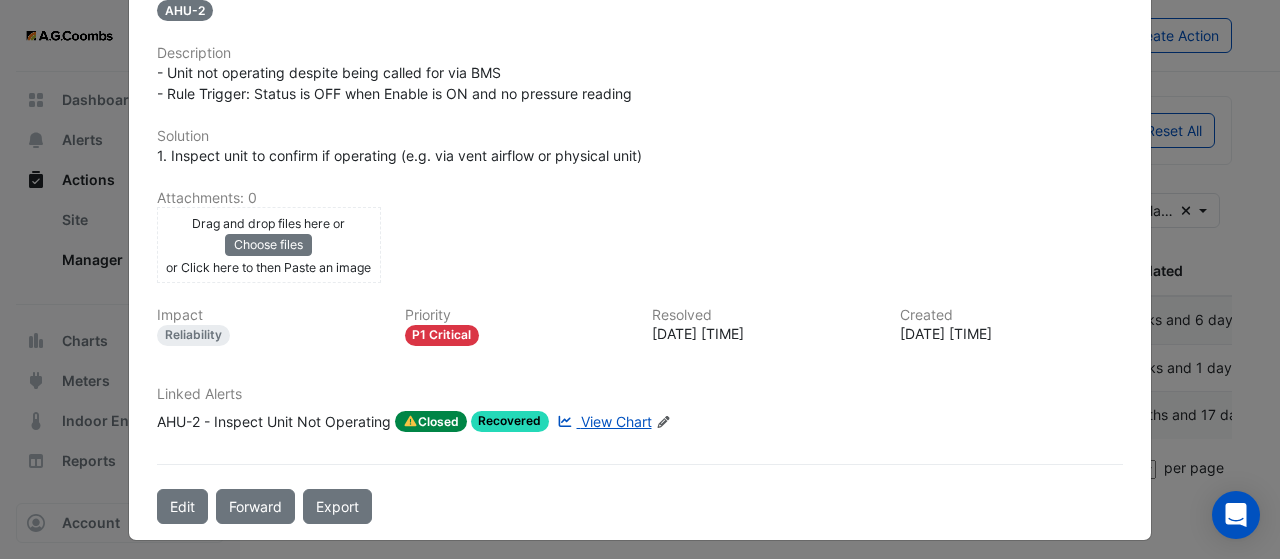 click on "Closed" 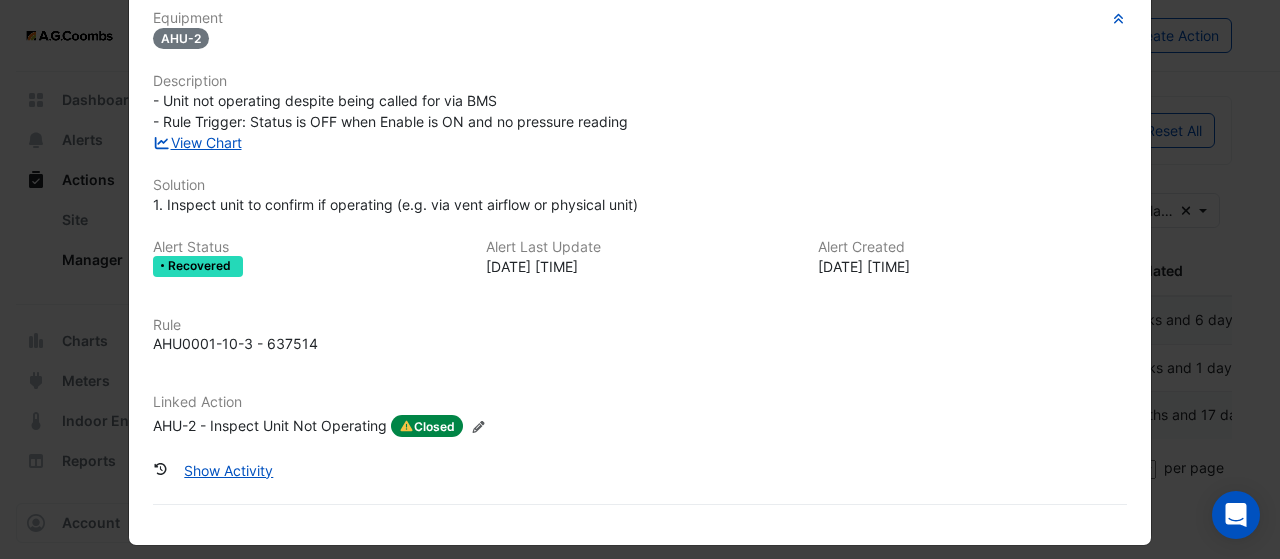 scroll, scrollTop: 169, scrollLeft: 0, axis: vertical 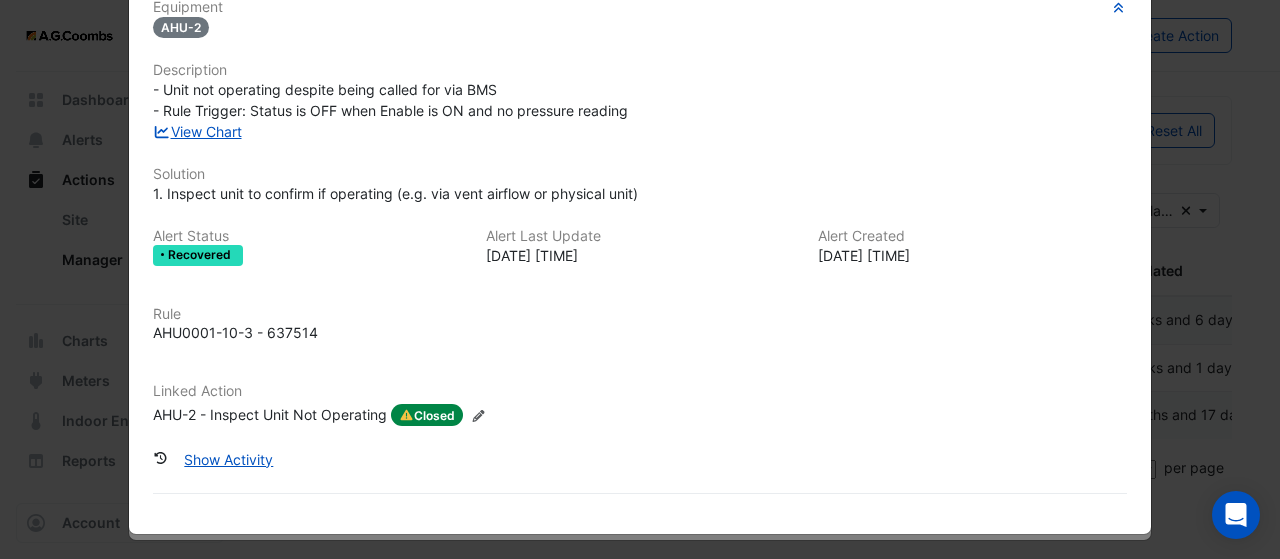 click on "AHU-2 - Inspect Unit Not Operating
Closed
P1 Critical
Reliability
Equipment
AHU-2
Description
- Unit not operating despite being called for via BMS
- Rule Trigger: Status is OFF when Enable is ON and no pressure reading" 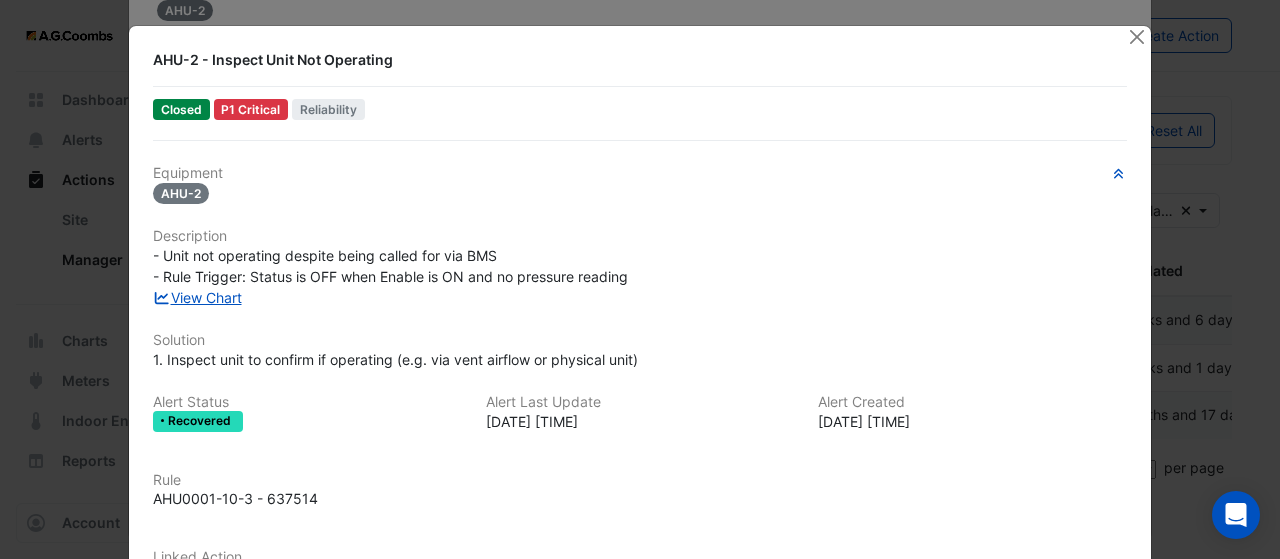 scroll, scrollTop: 0, scrollLeft: 0, axis: both 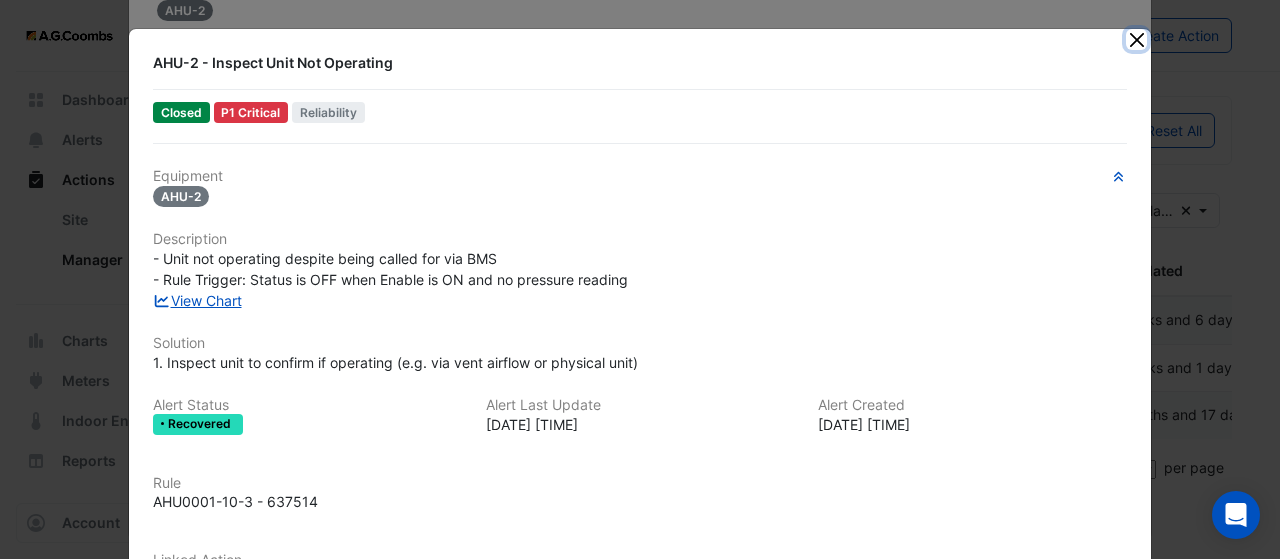 click 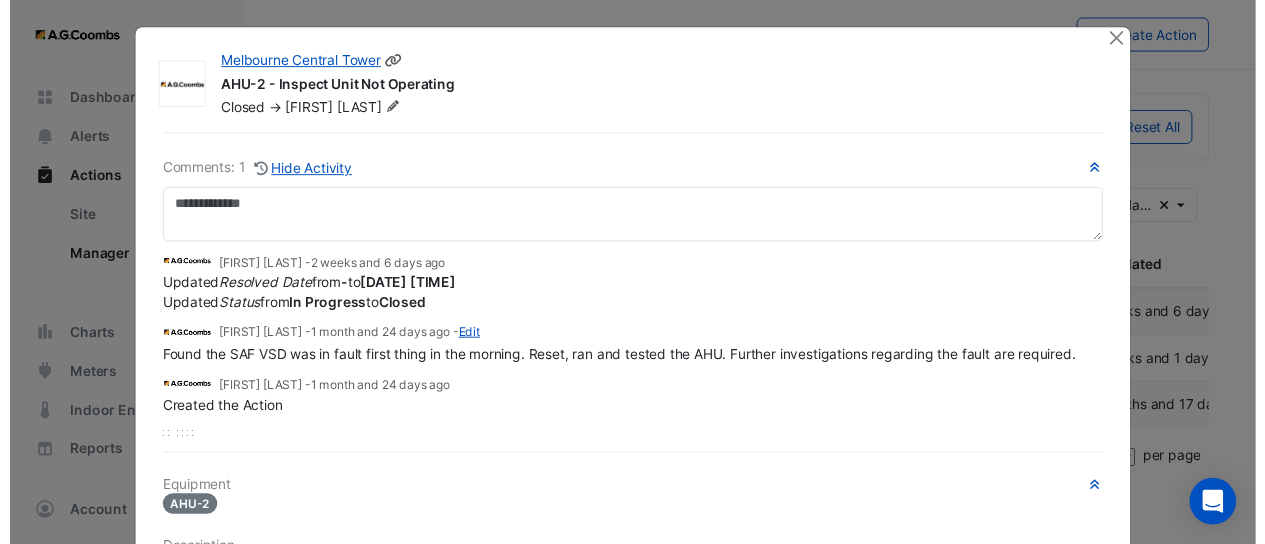 scroll, scrollTop: 0, scrollLeft: 0, axis: both 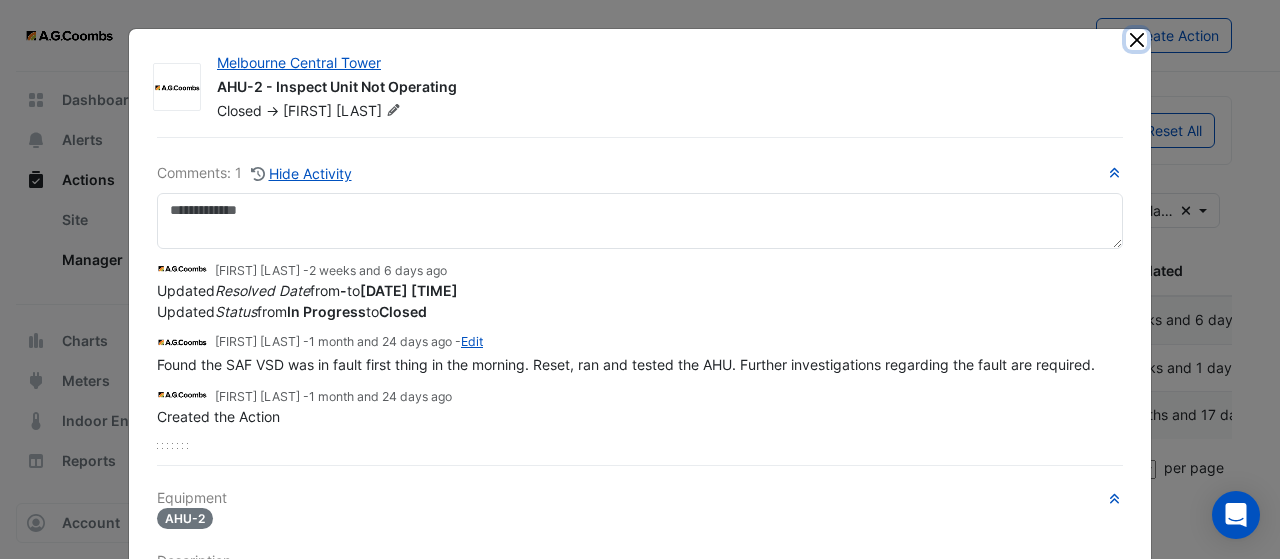click 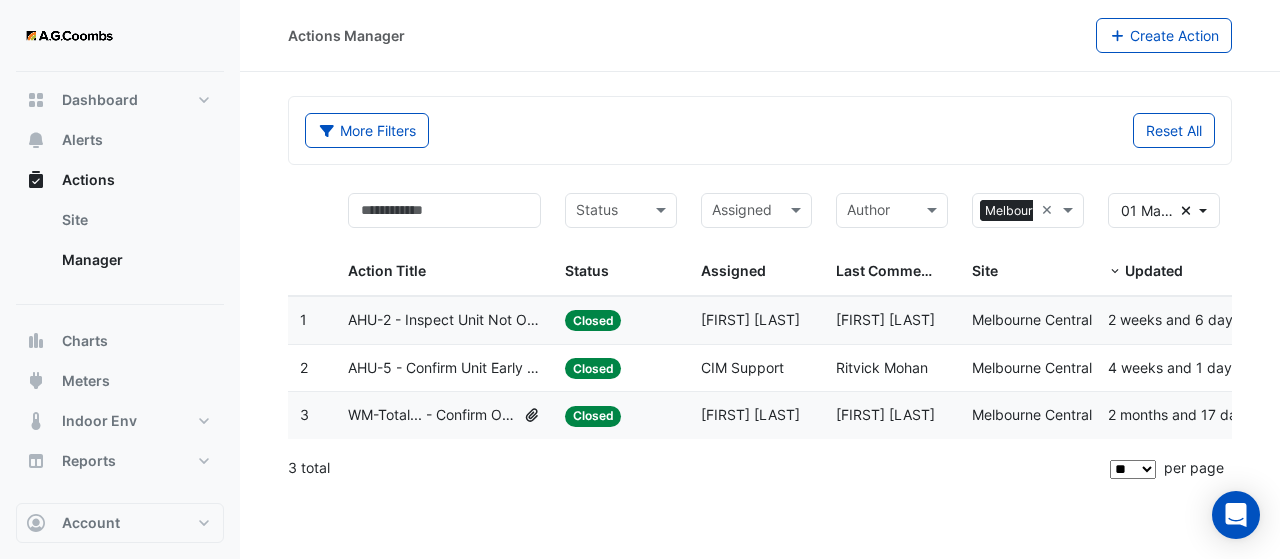 click on "Status
Status" at bounding box center [621, 238] 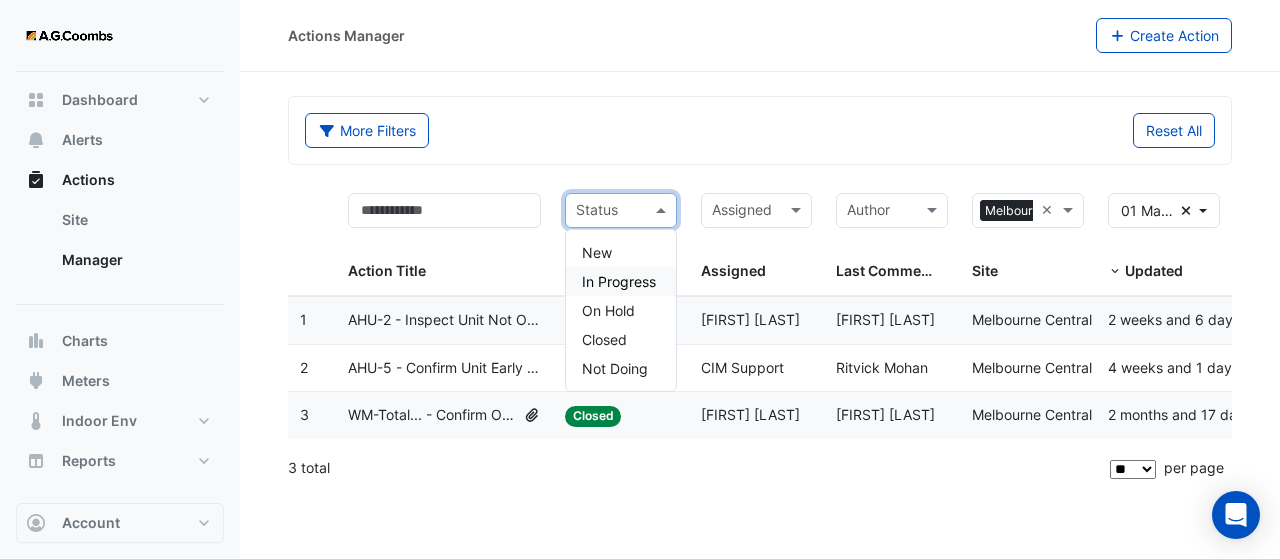 click on "In Progress" at bounding box center (619, 281) 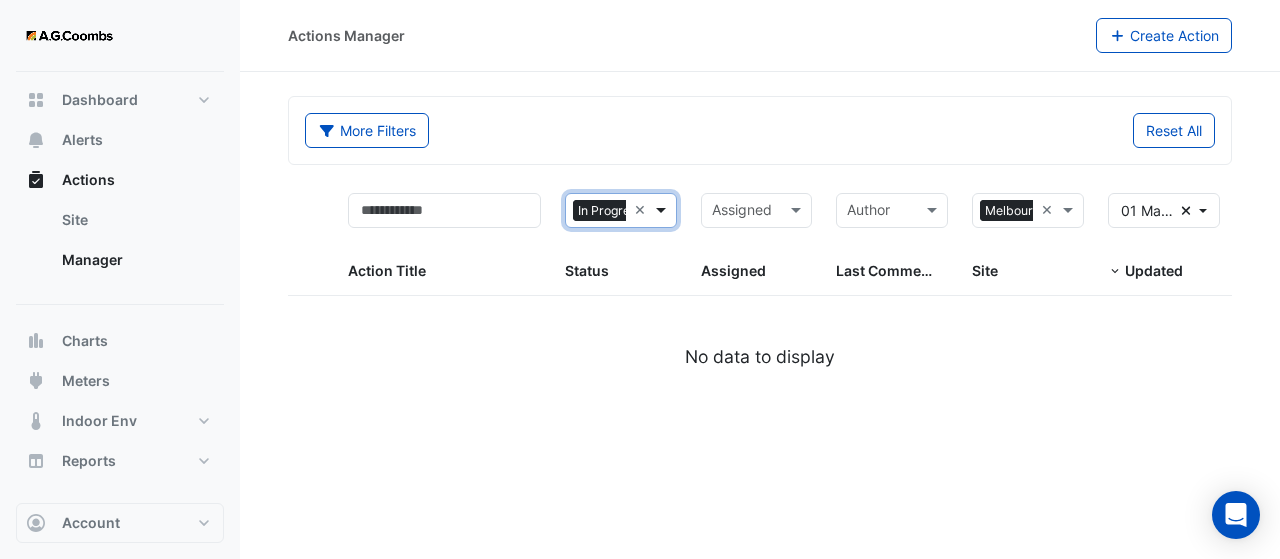 click at bounding box center (663, 210) 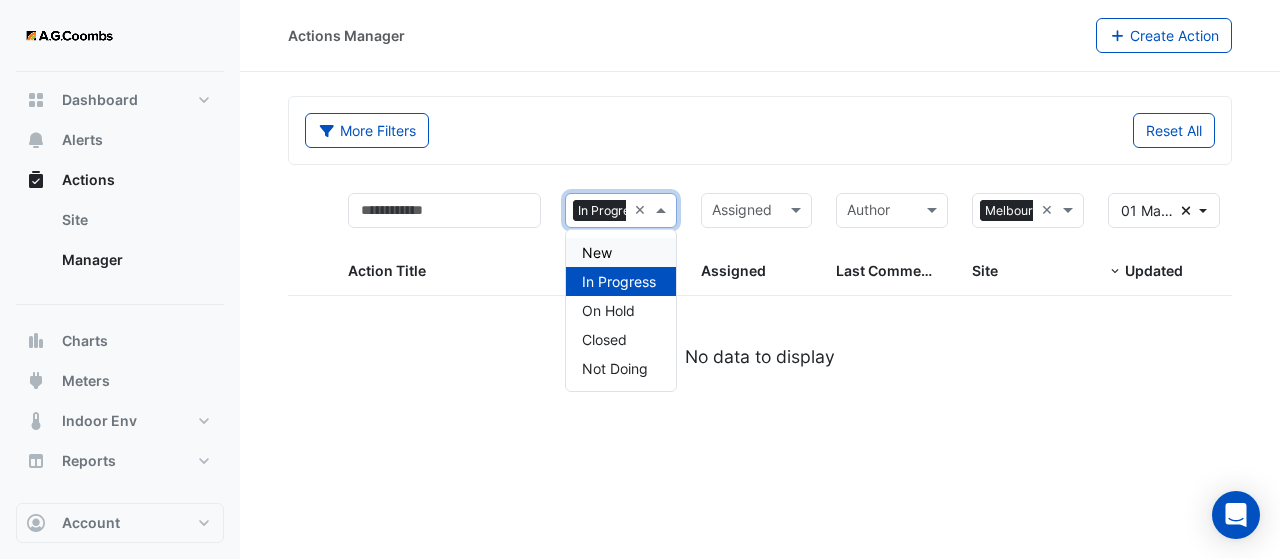 click on "New" at bounding box center [621, 252] 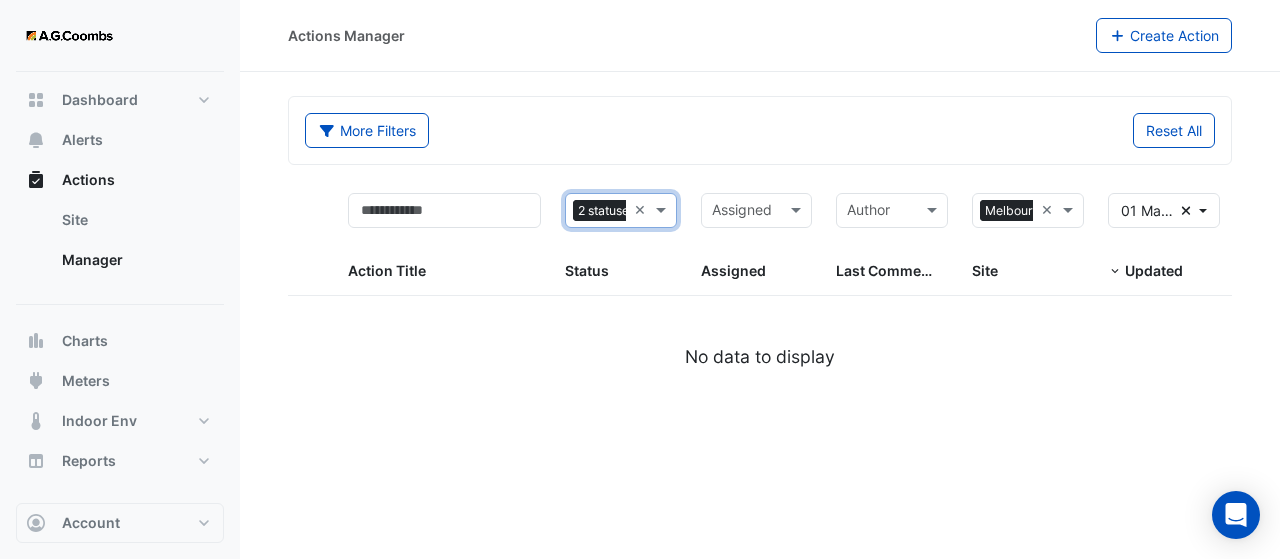 click on "Assigned
Assigned" at bounding box center (757, 238) 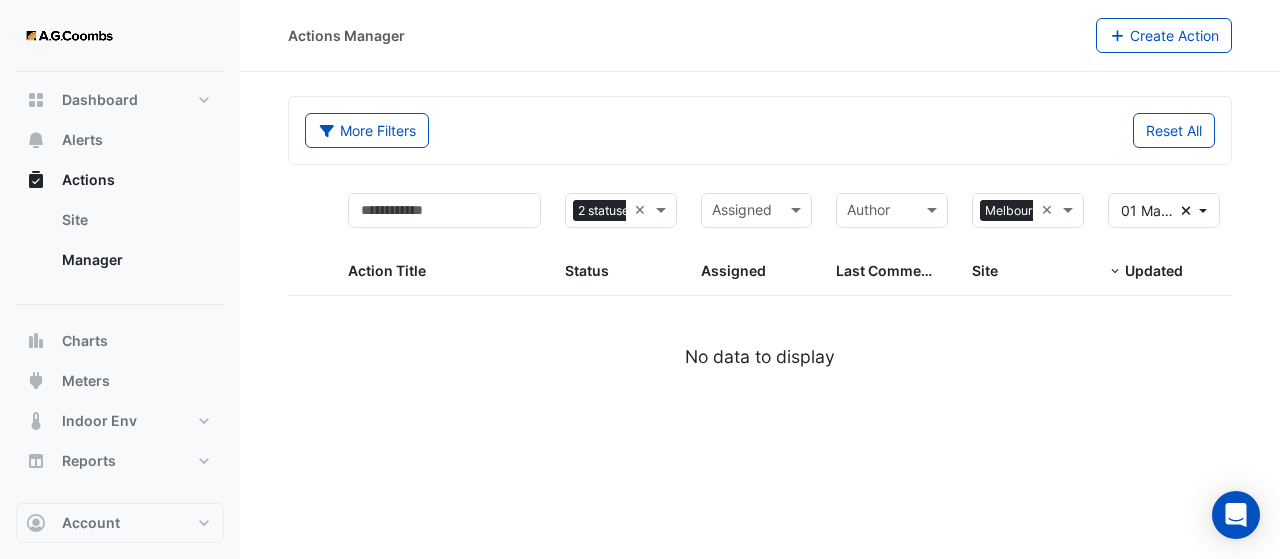 click on "Assigned
Assigned" at bounding box center [757, 238] 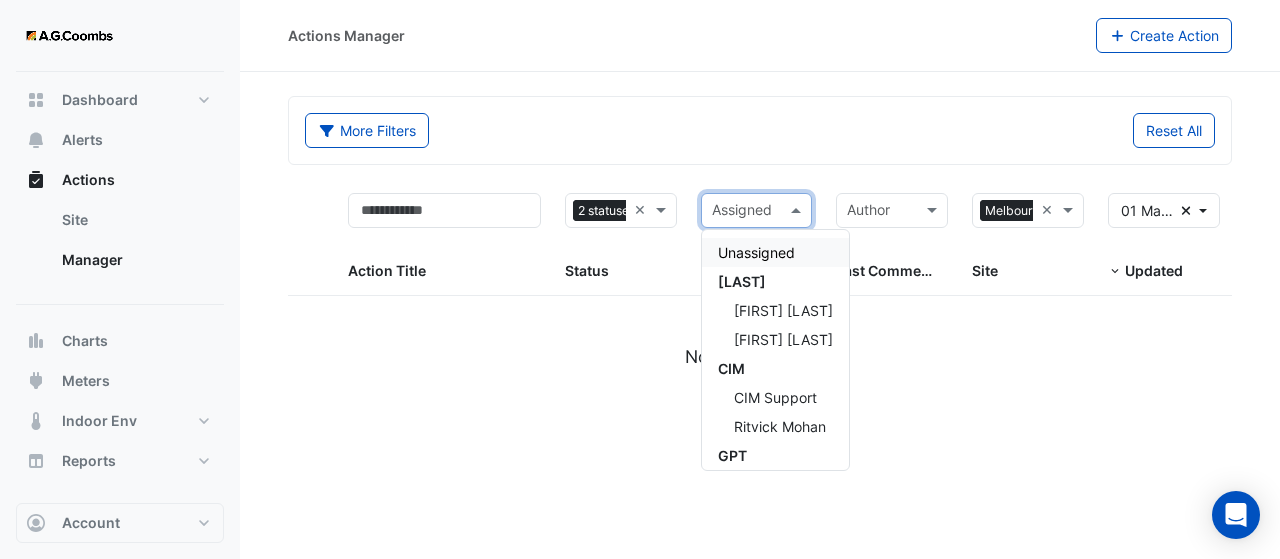 click at bounding box center [798, 210] 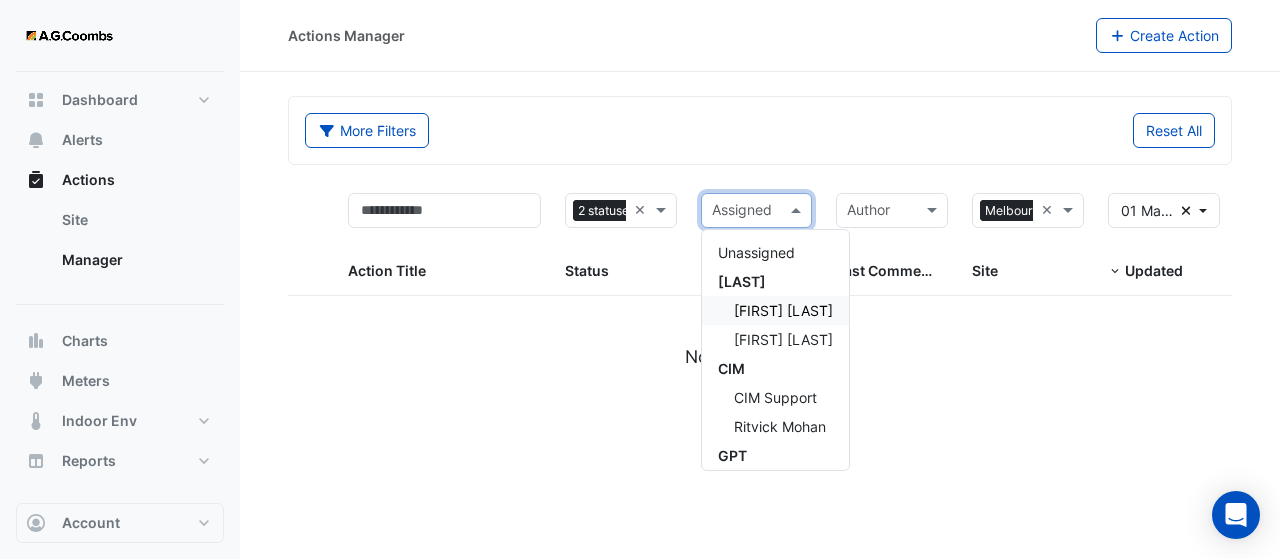 click on "[FIRST] [LAST]" at bounding box center [775, 310] 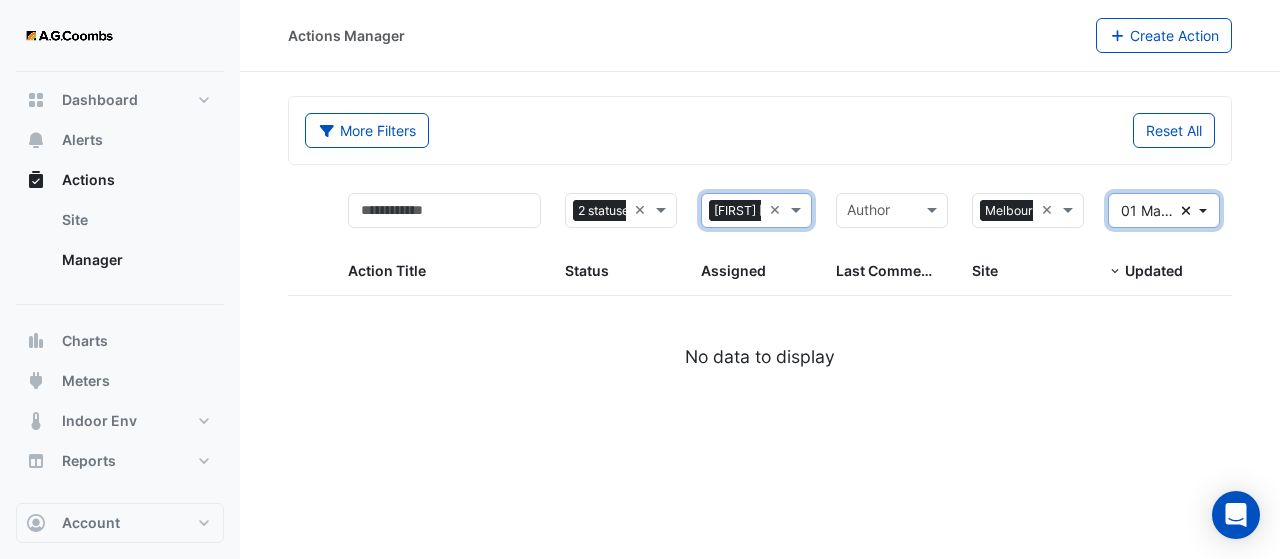 click on "[DATE] - [DATE]
Clear" at bounding box center [1164, 210] 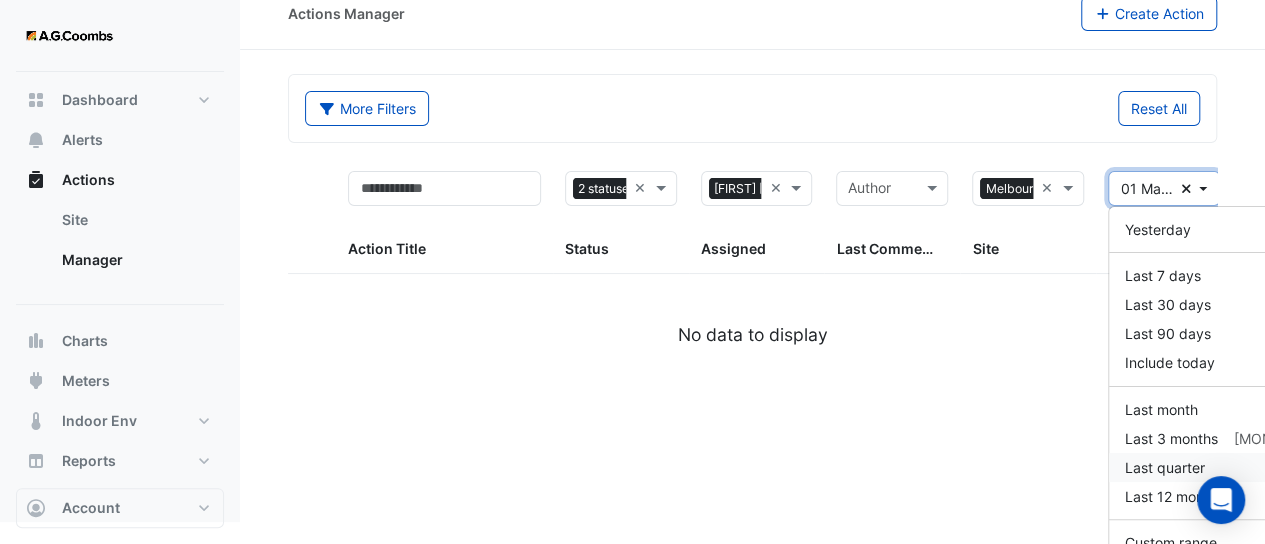 scroll, scrollTop: 33, scrollLeft: 0, axis: vertical 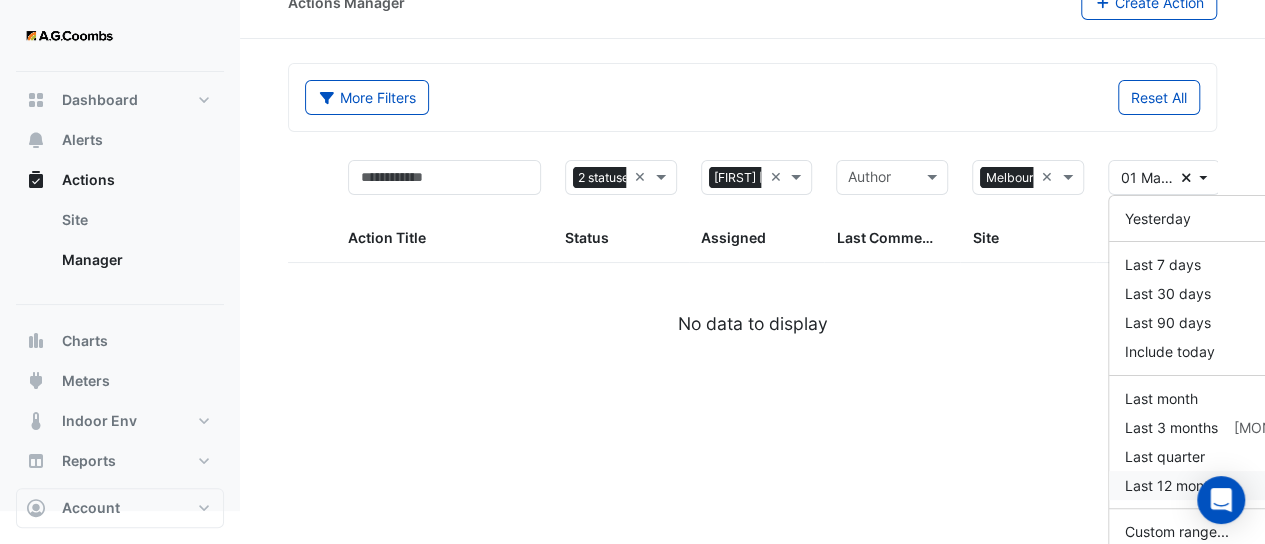 click on "Last 12 months" at bounding box center [1174, 485] 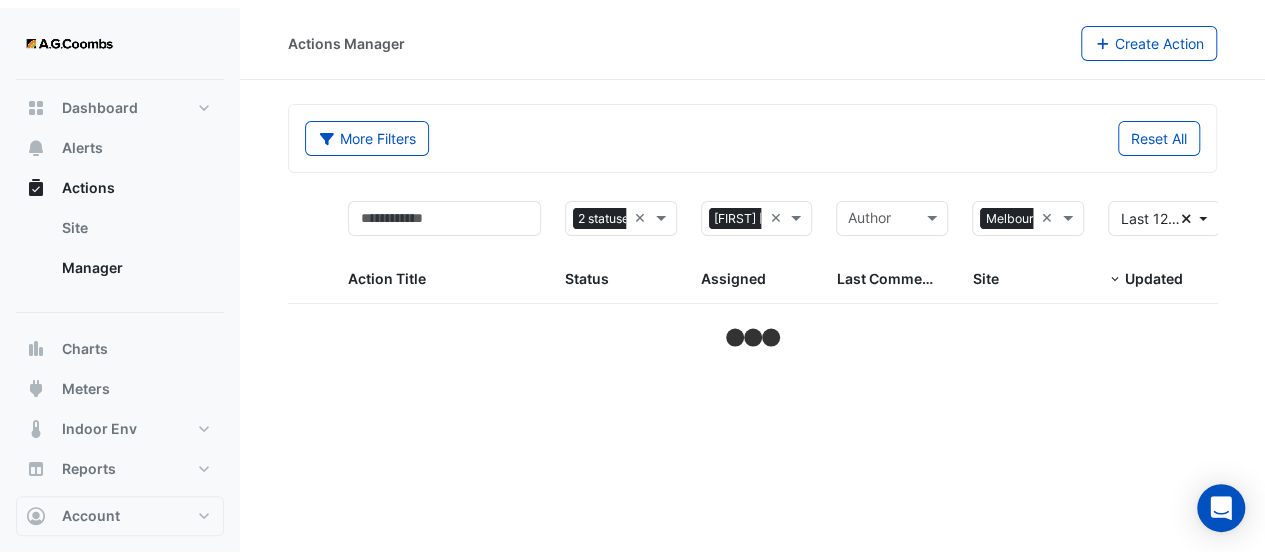 scroll, scrollTop: 0, scrollLeft: 0, axis: both 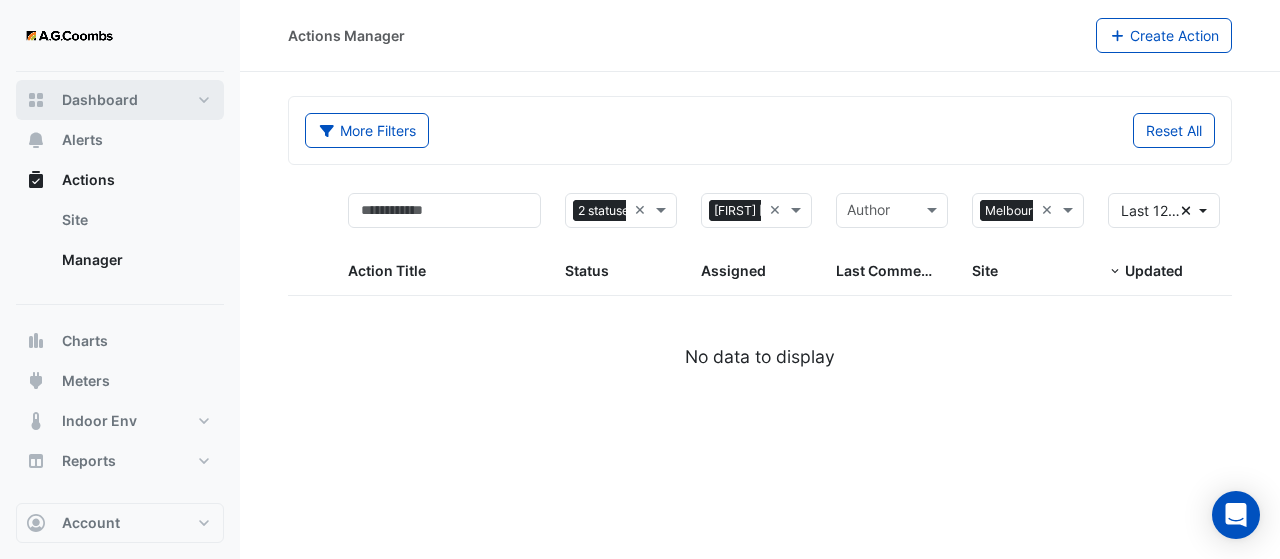 click on "Dashboard" at bounding box center (100, 100) 